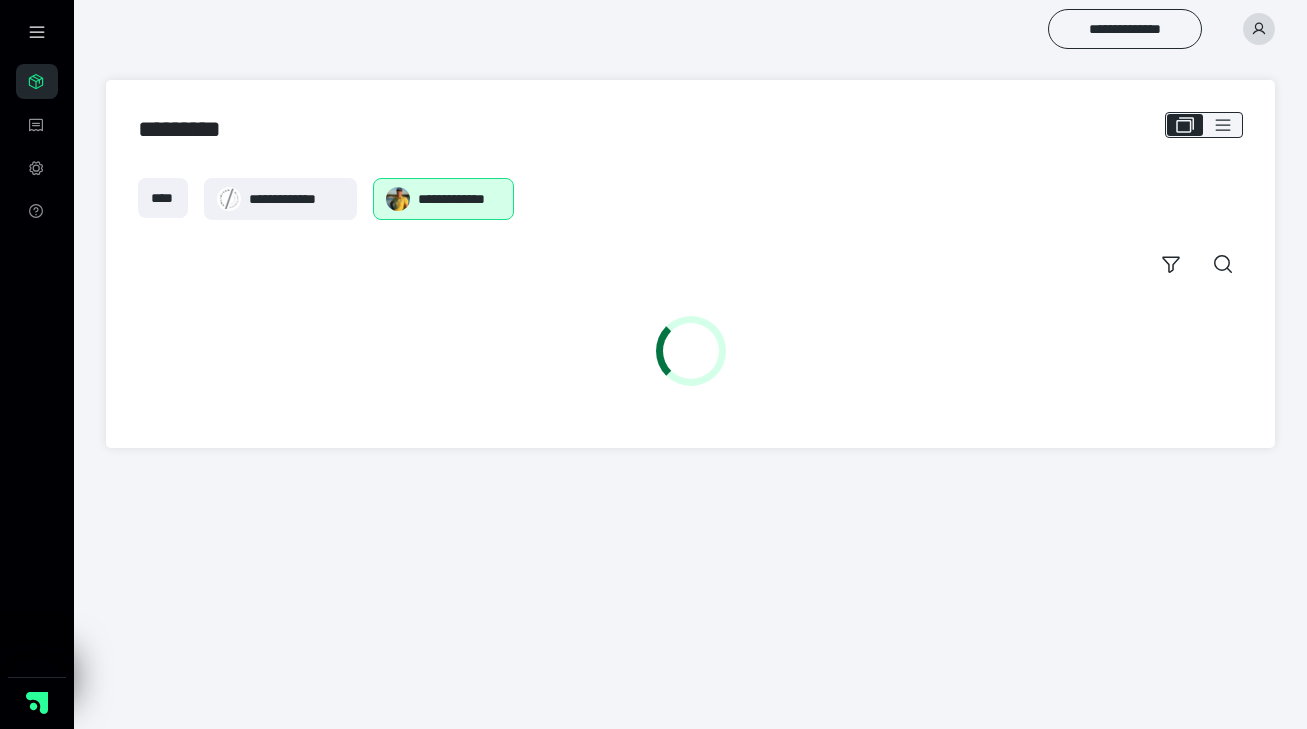 scroll, scrollTop: 0, scrollLeft: 0, axis: both 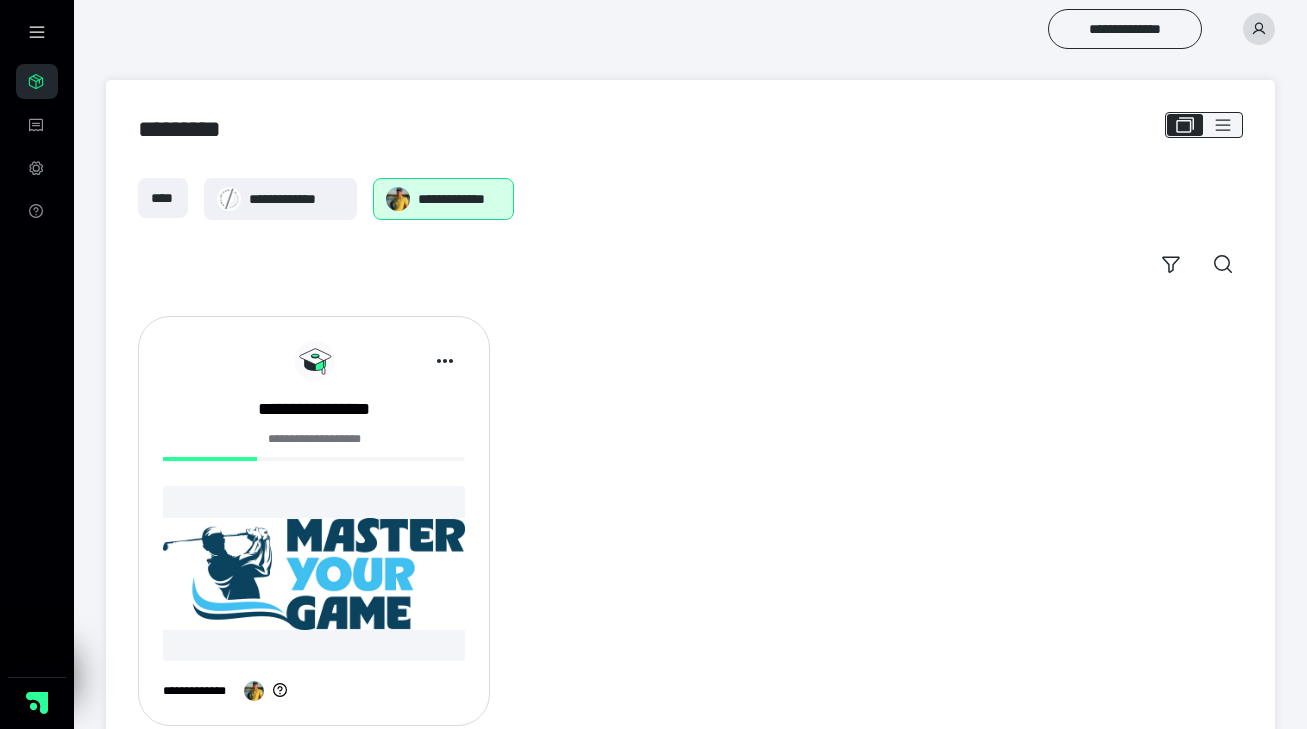 click at bounding box center (314, 573) 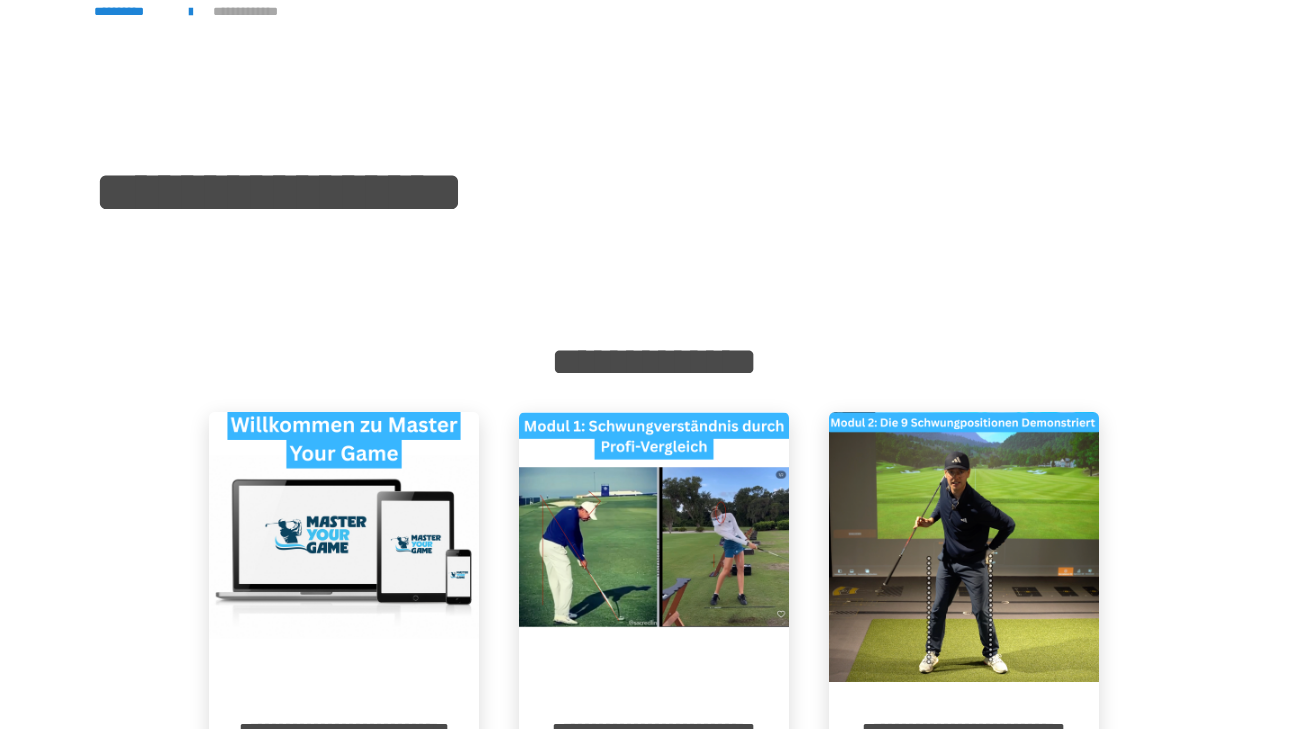 scroll, scrollTop: 3, scrollLeft: 0, axis: vertical 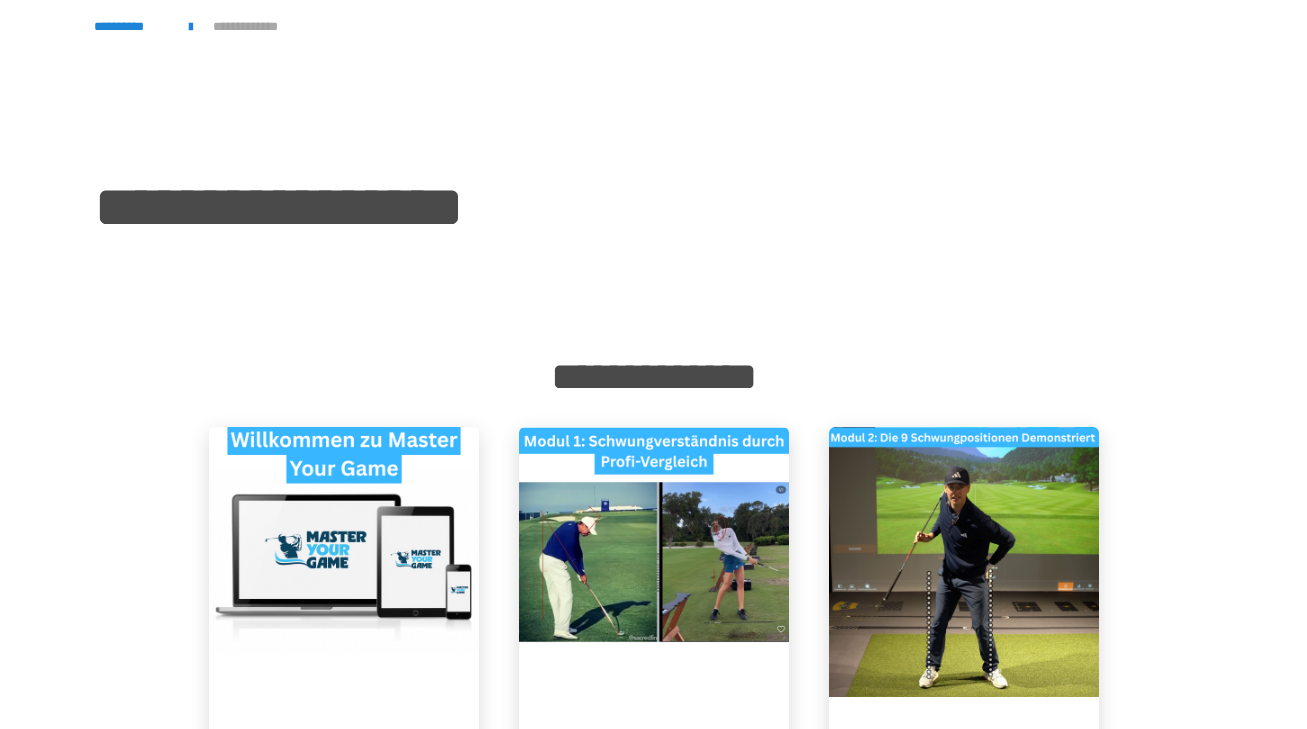 click at bounding box center (654, 562) 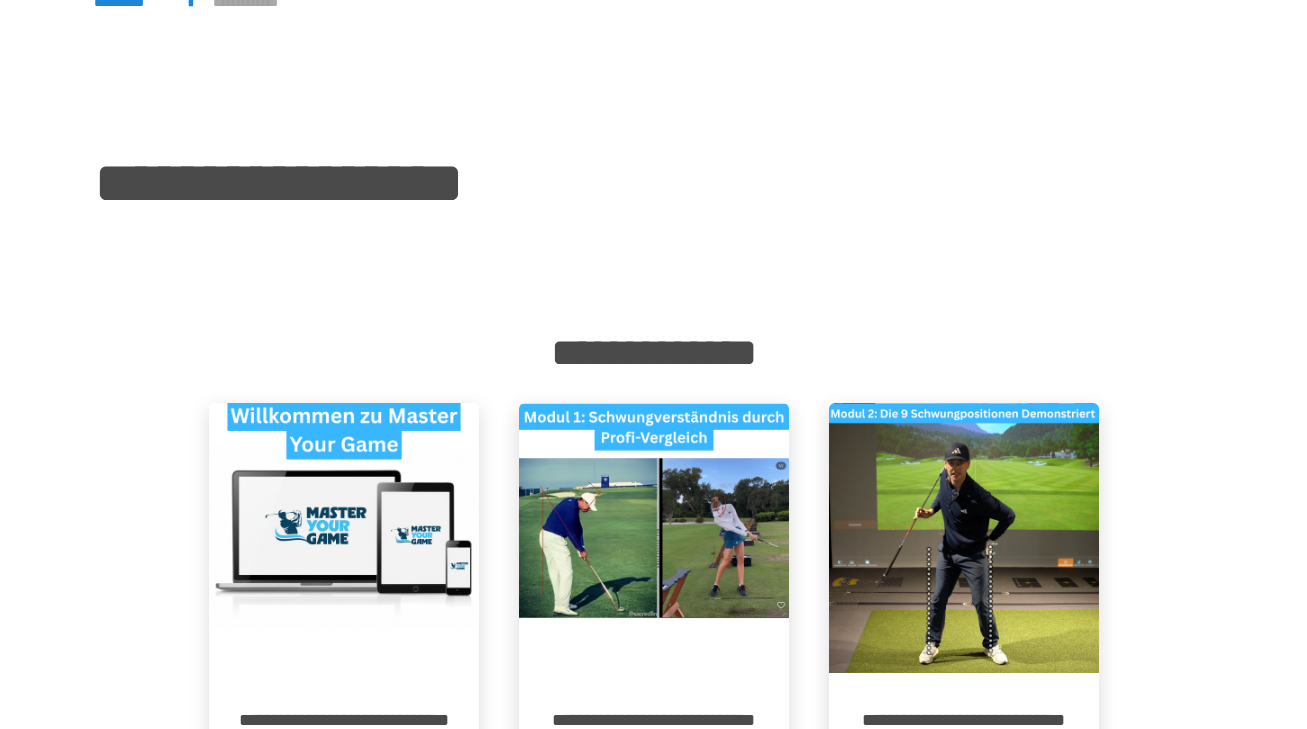 scroll, scrollTop: 37, scrollLeft: 0, axis: vertical 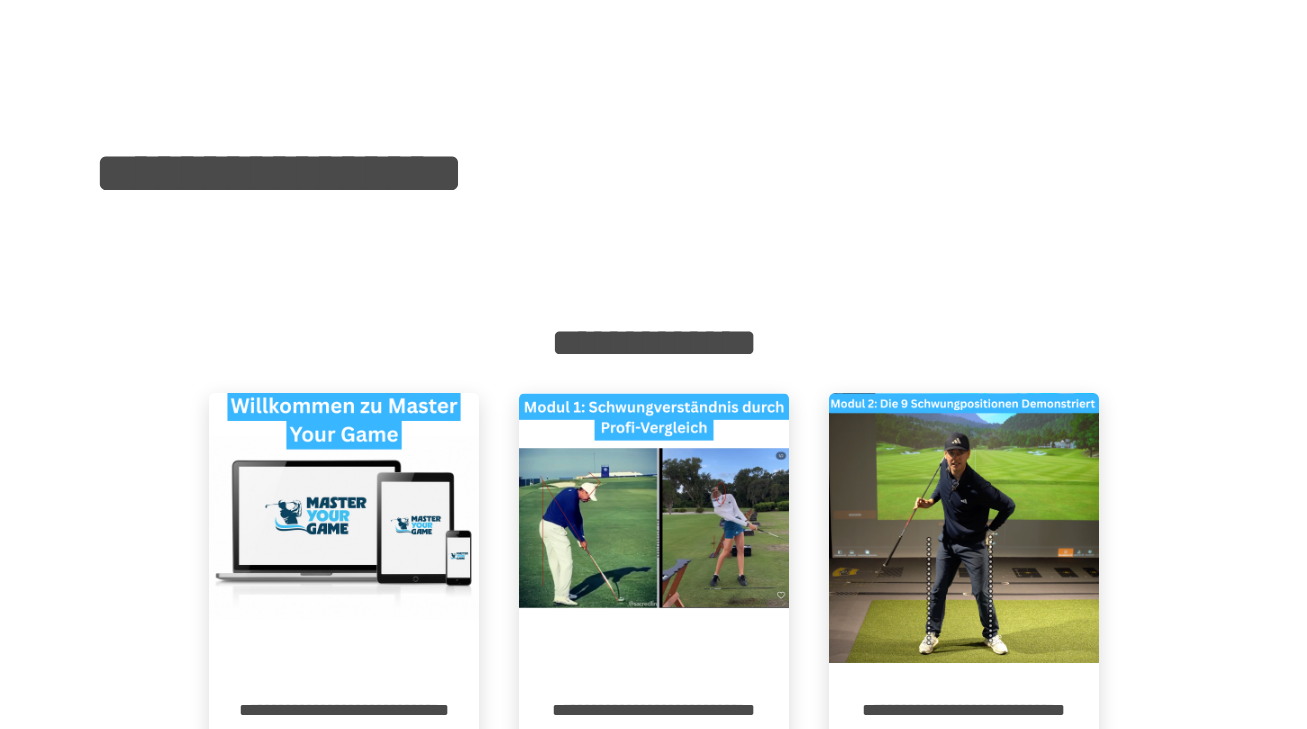 click at bounding box center [654, 528] 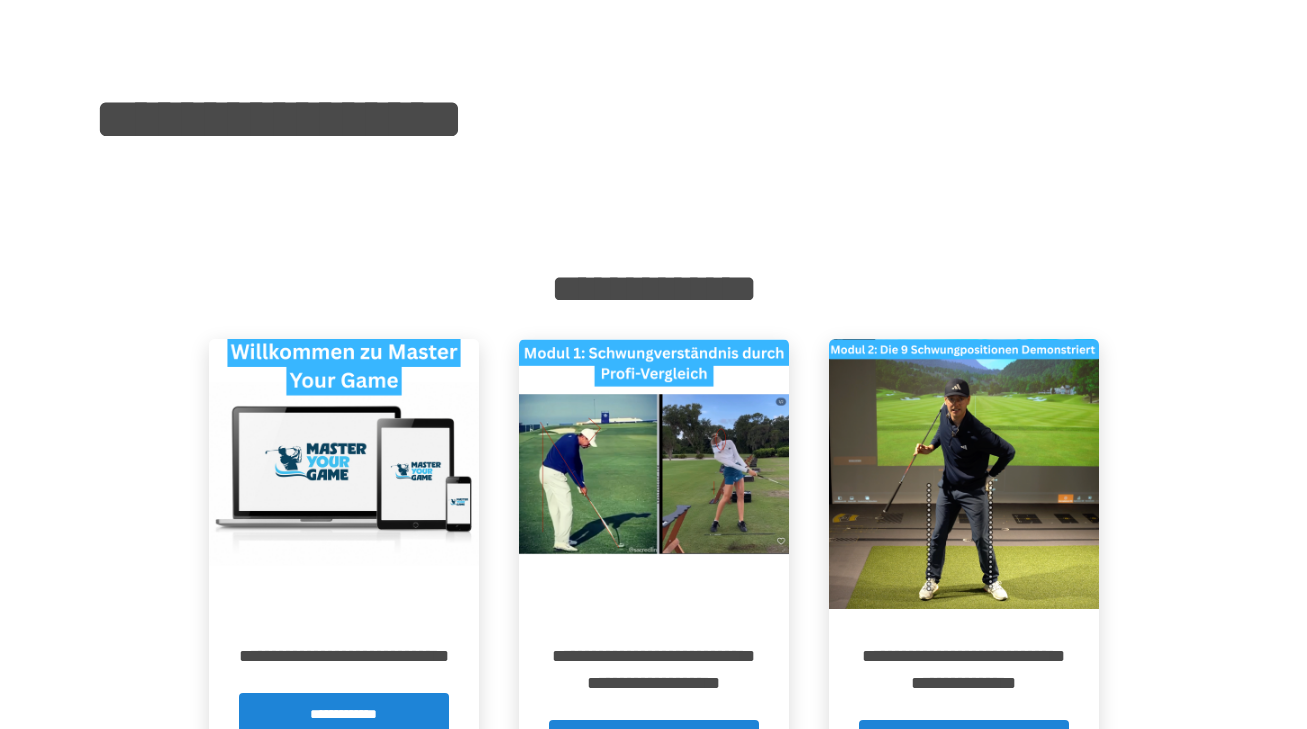 scroll, scrollTop: 145, scrollLeft: 0, axis: vertical 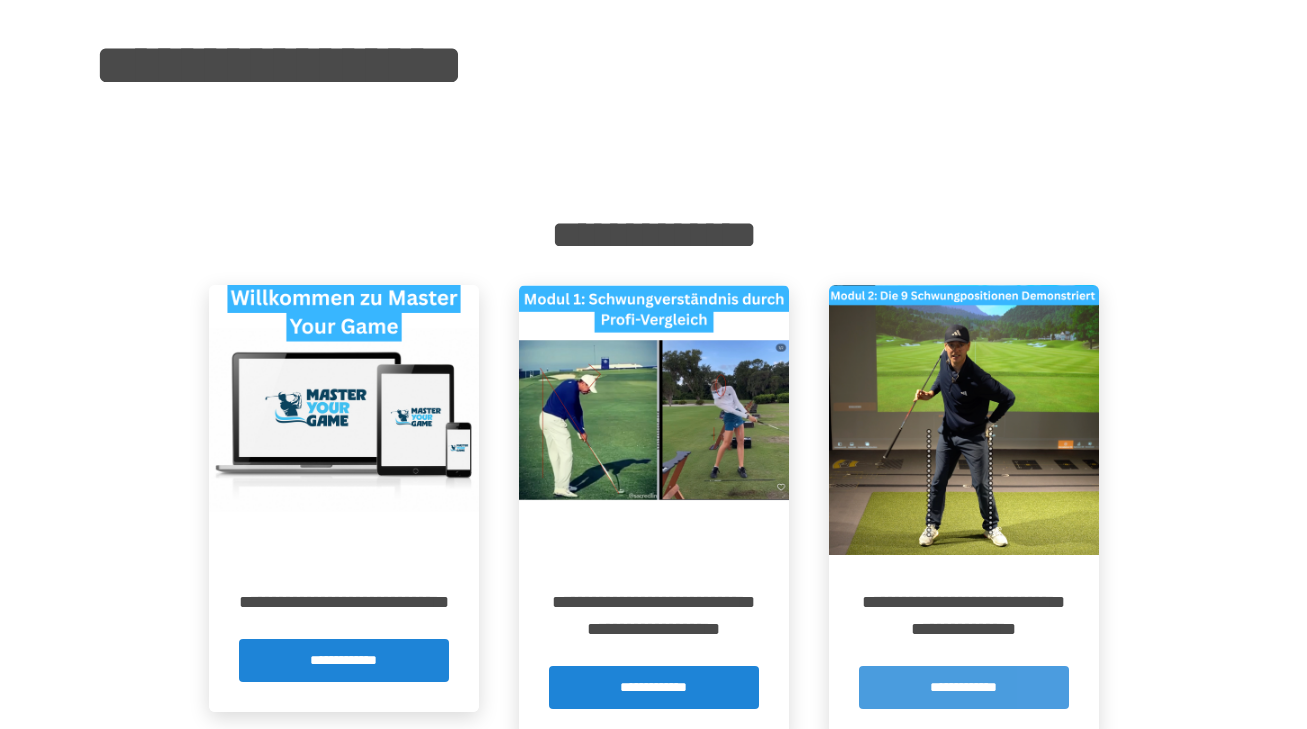 click on "**********" at bounding box center [964, 687] 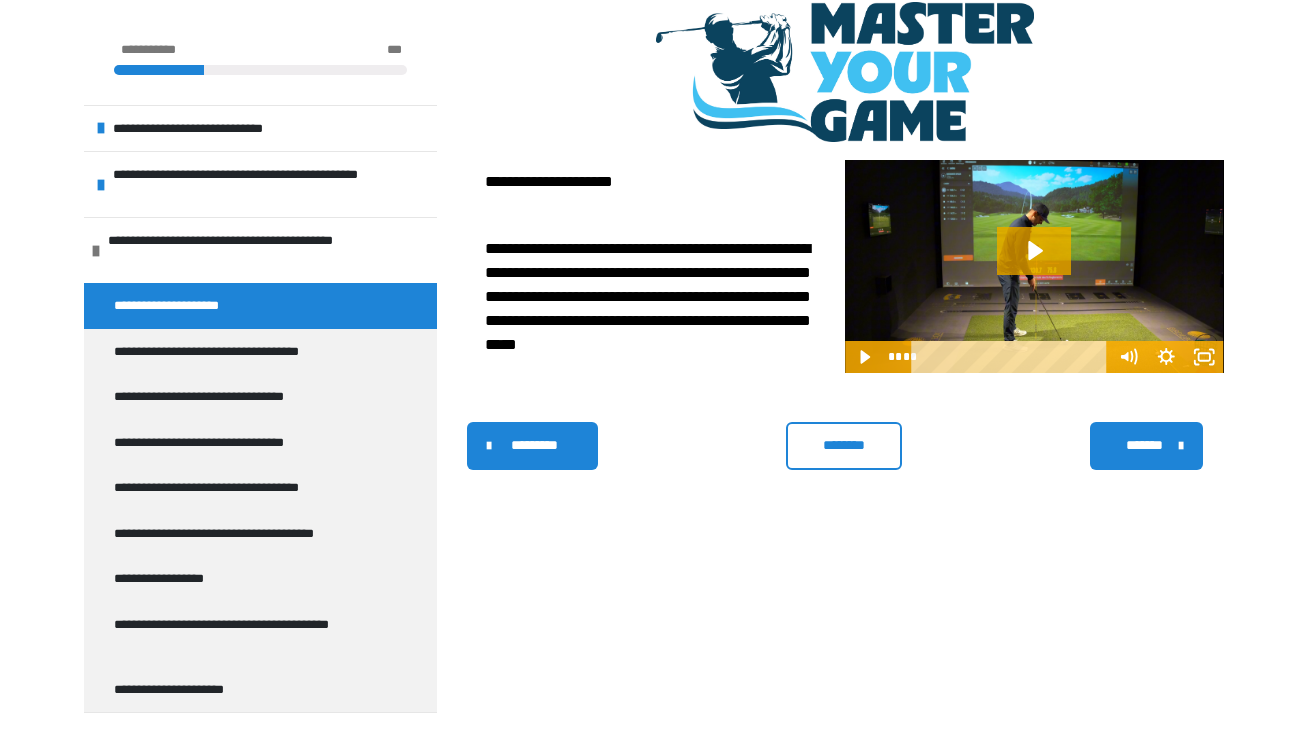 scroll, scrollTop: 322, scrollLeft: 0, axis: vertical 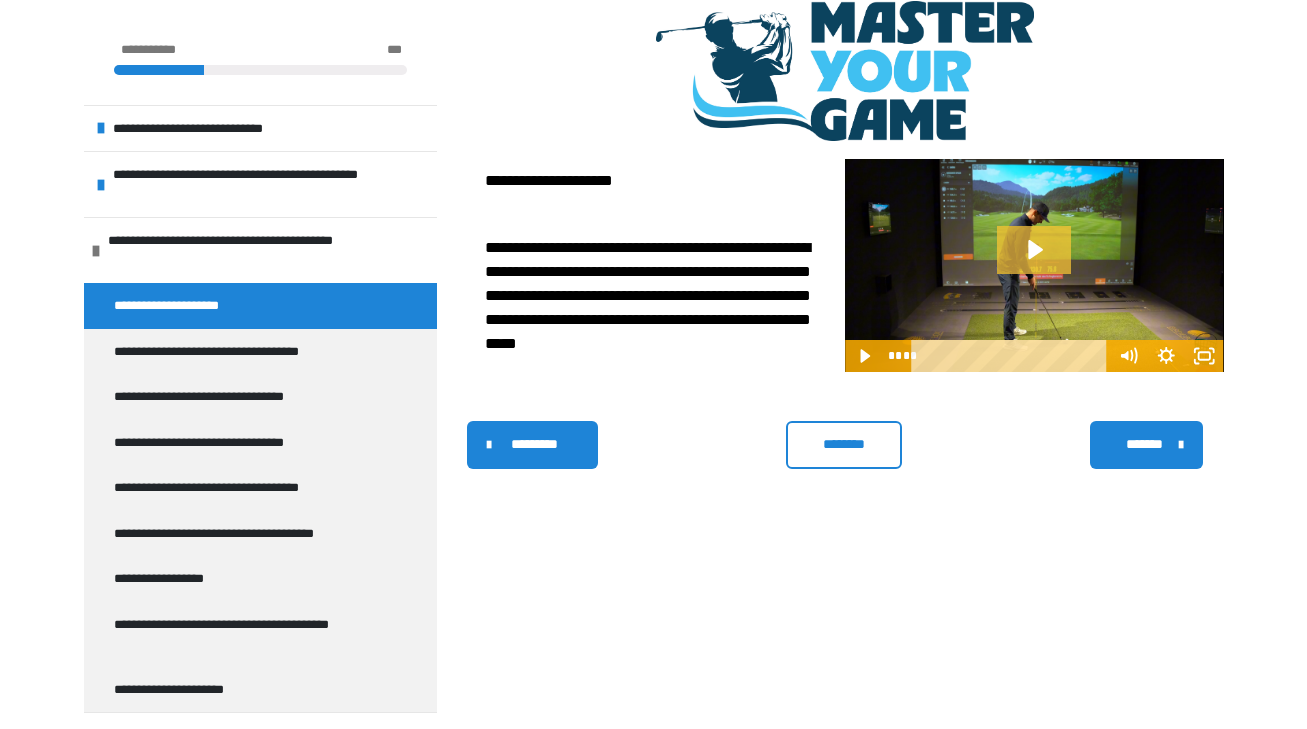 click 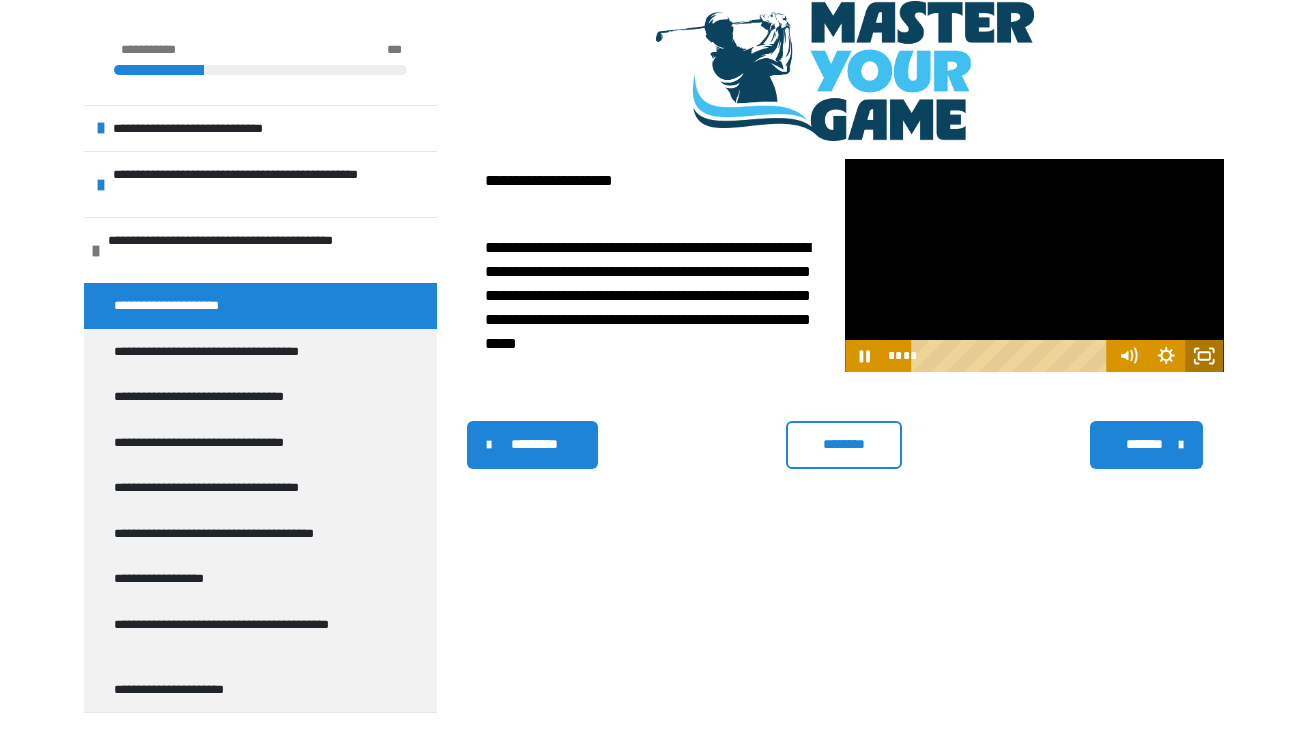 click 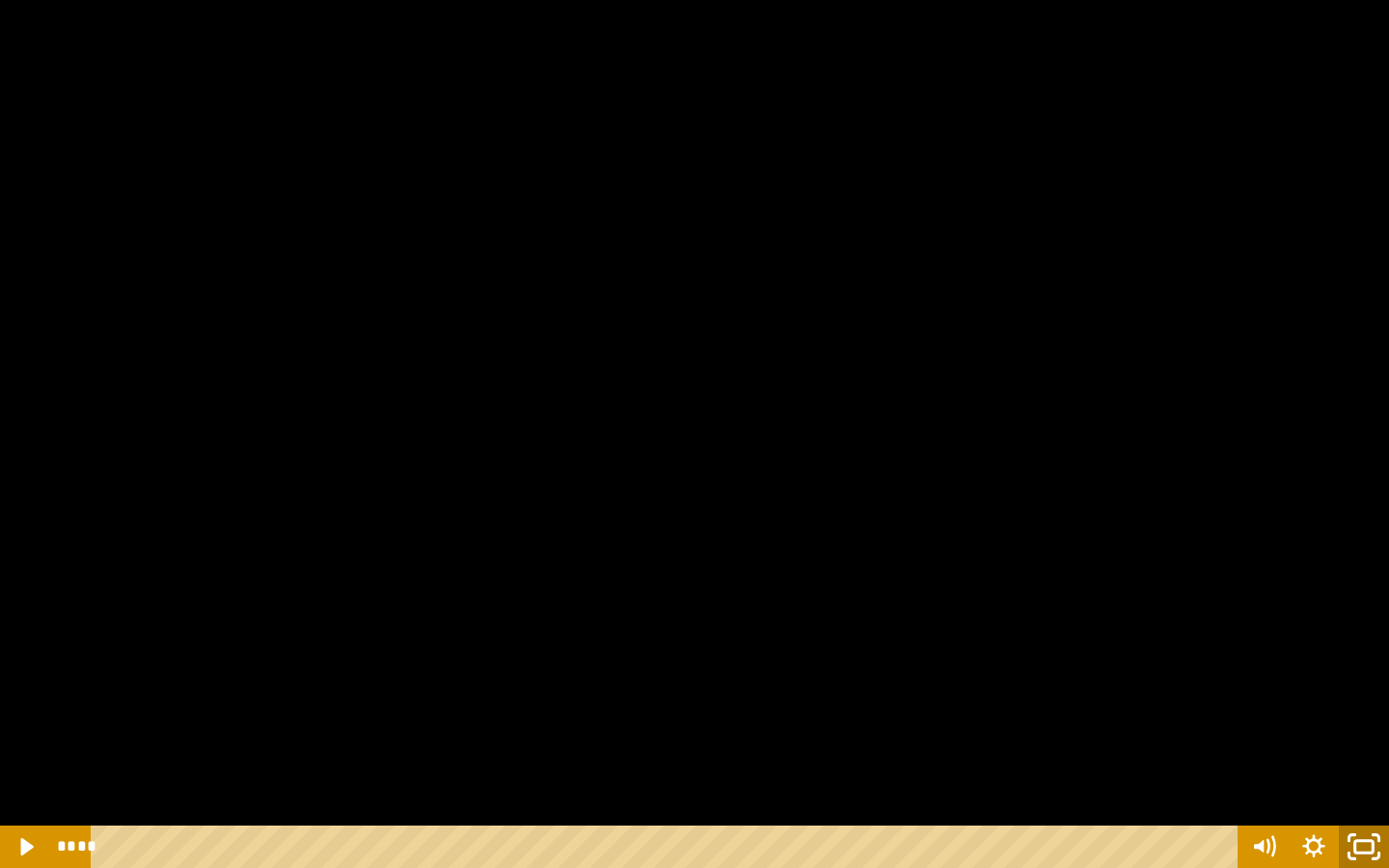 click 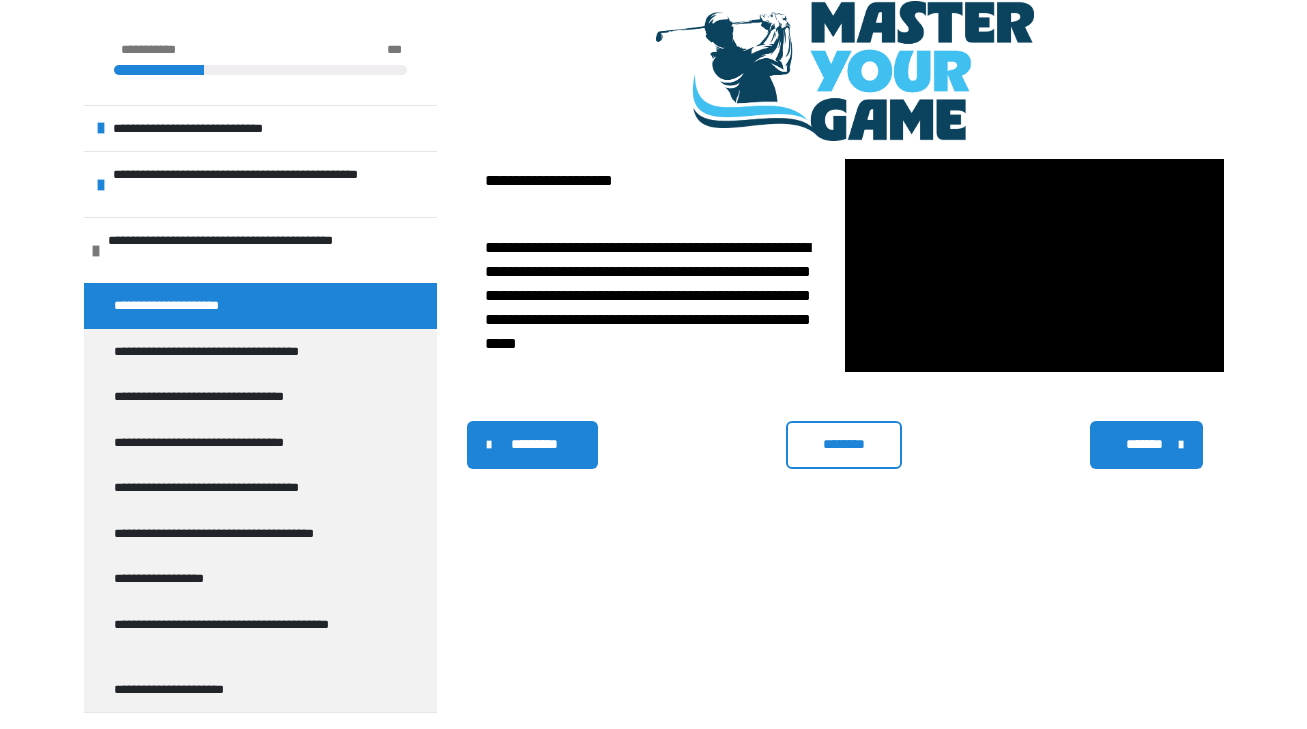 click on "********" at bounding box center (844, 444) 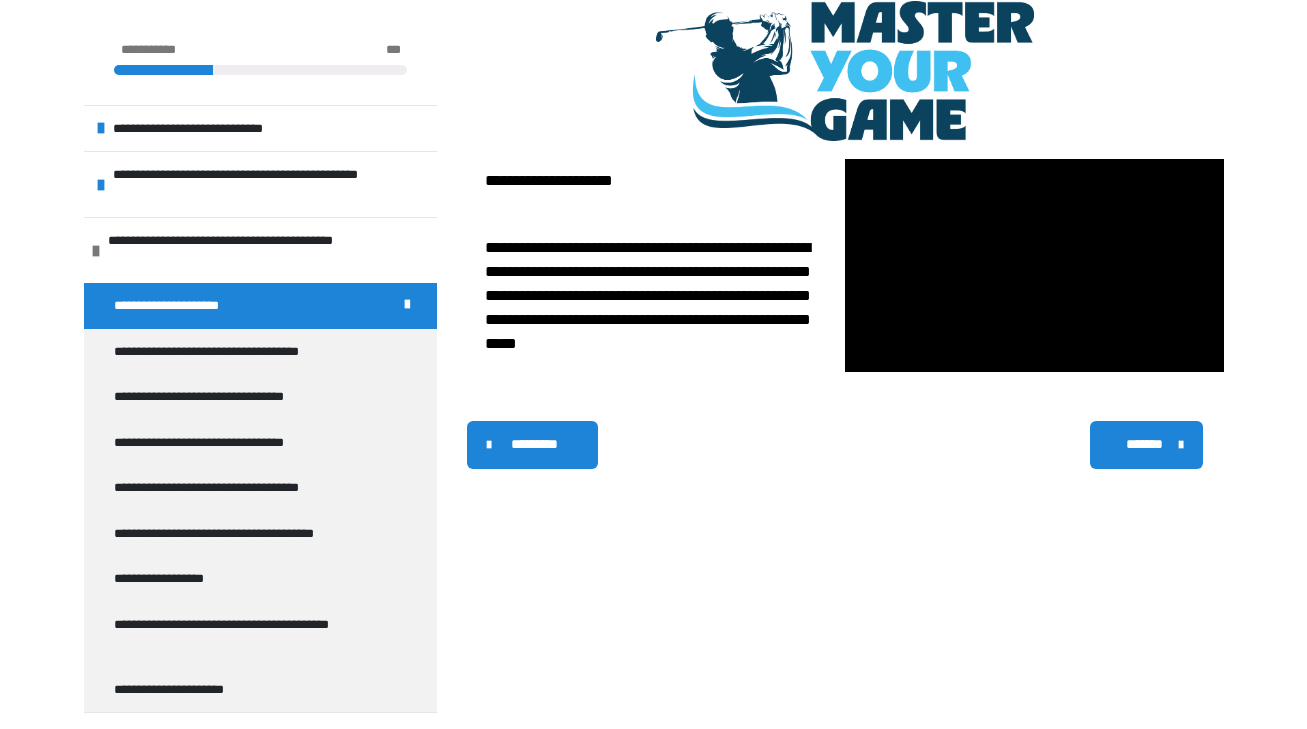 click on "*******" at bounding box center [1144, 444] 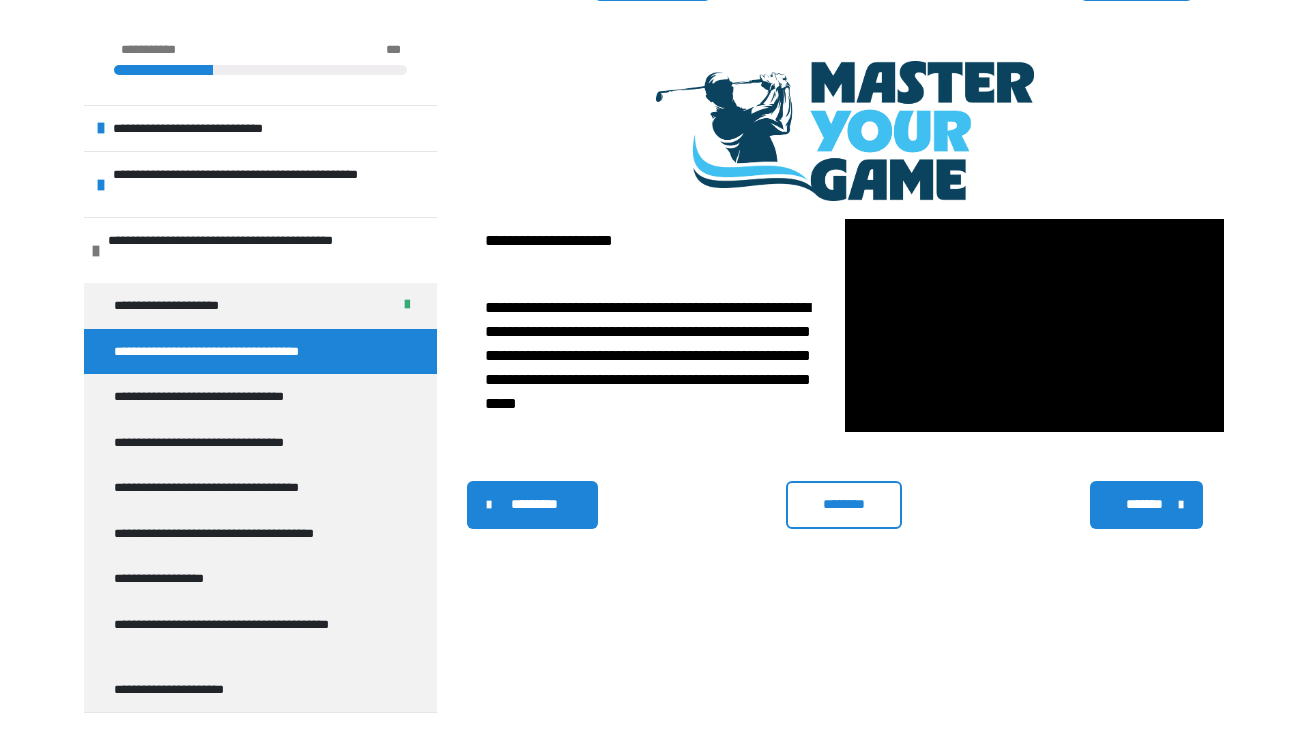 scroll, scrollTop: 382, scrollLeft: 0, axis: vertical 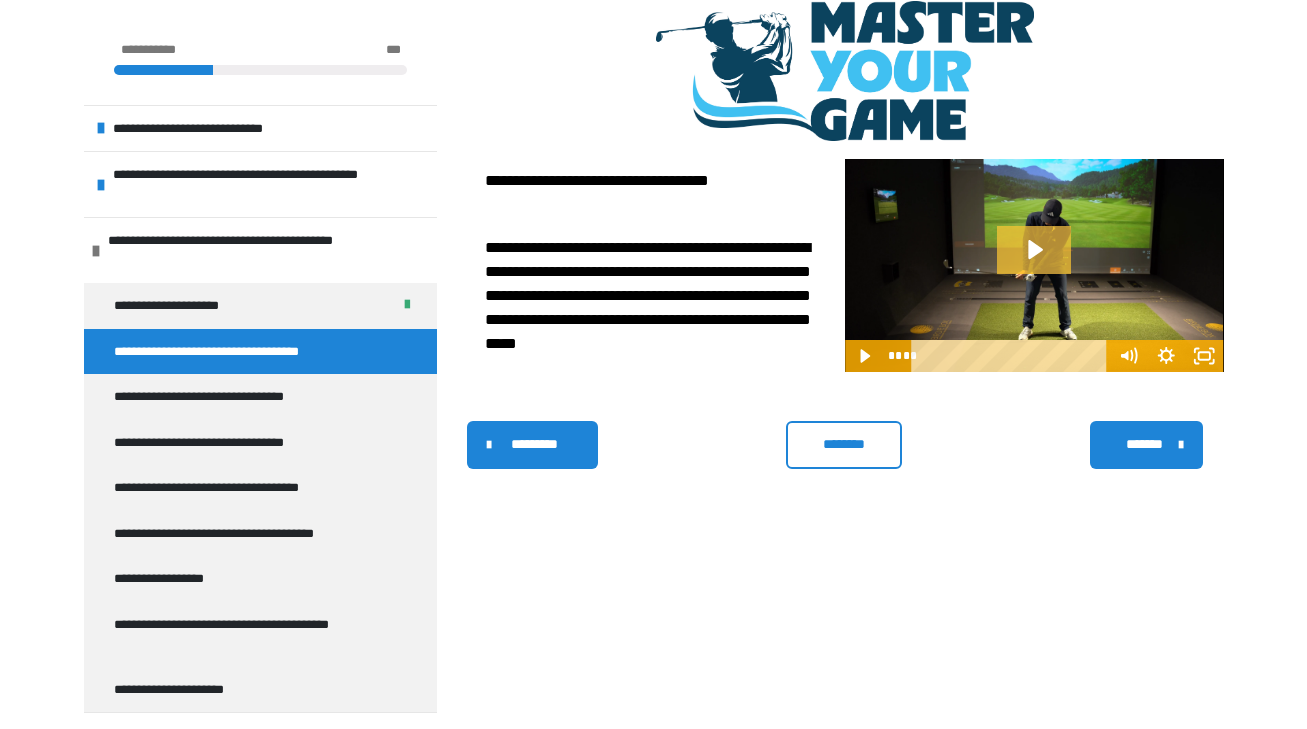 click 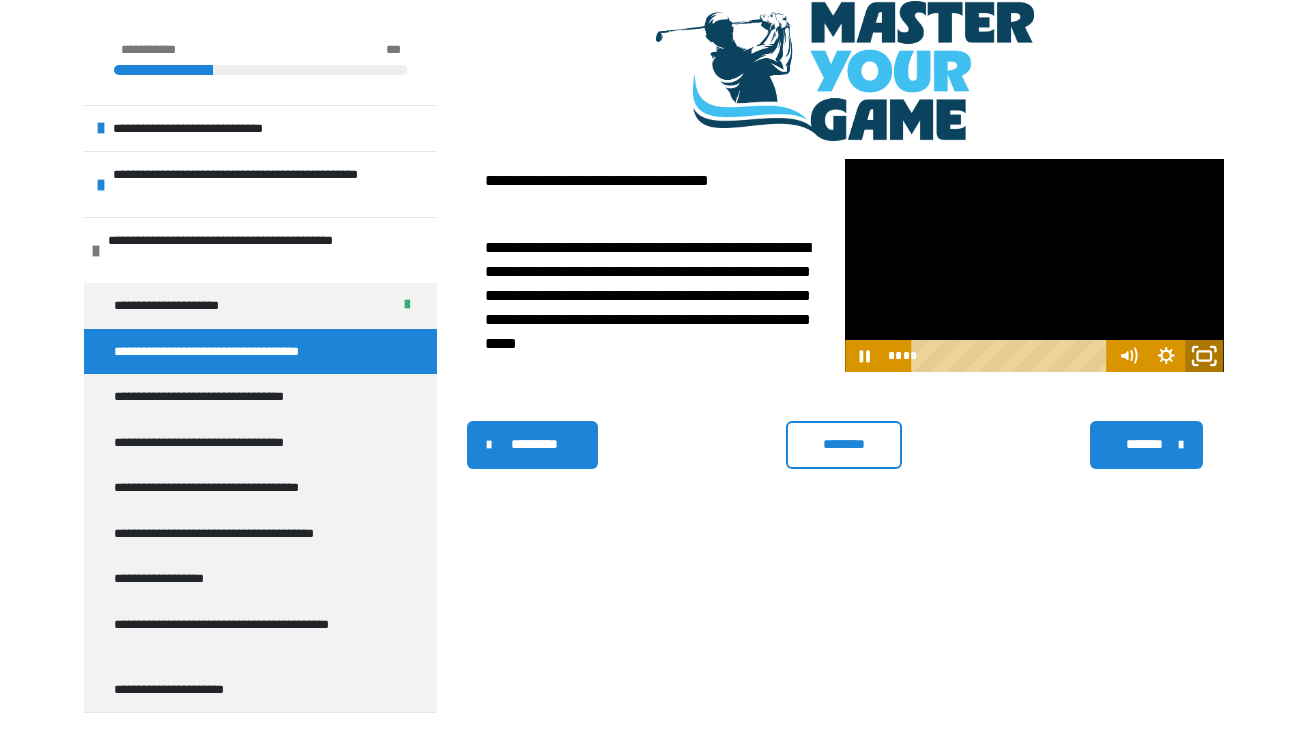click 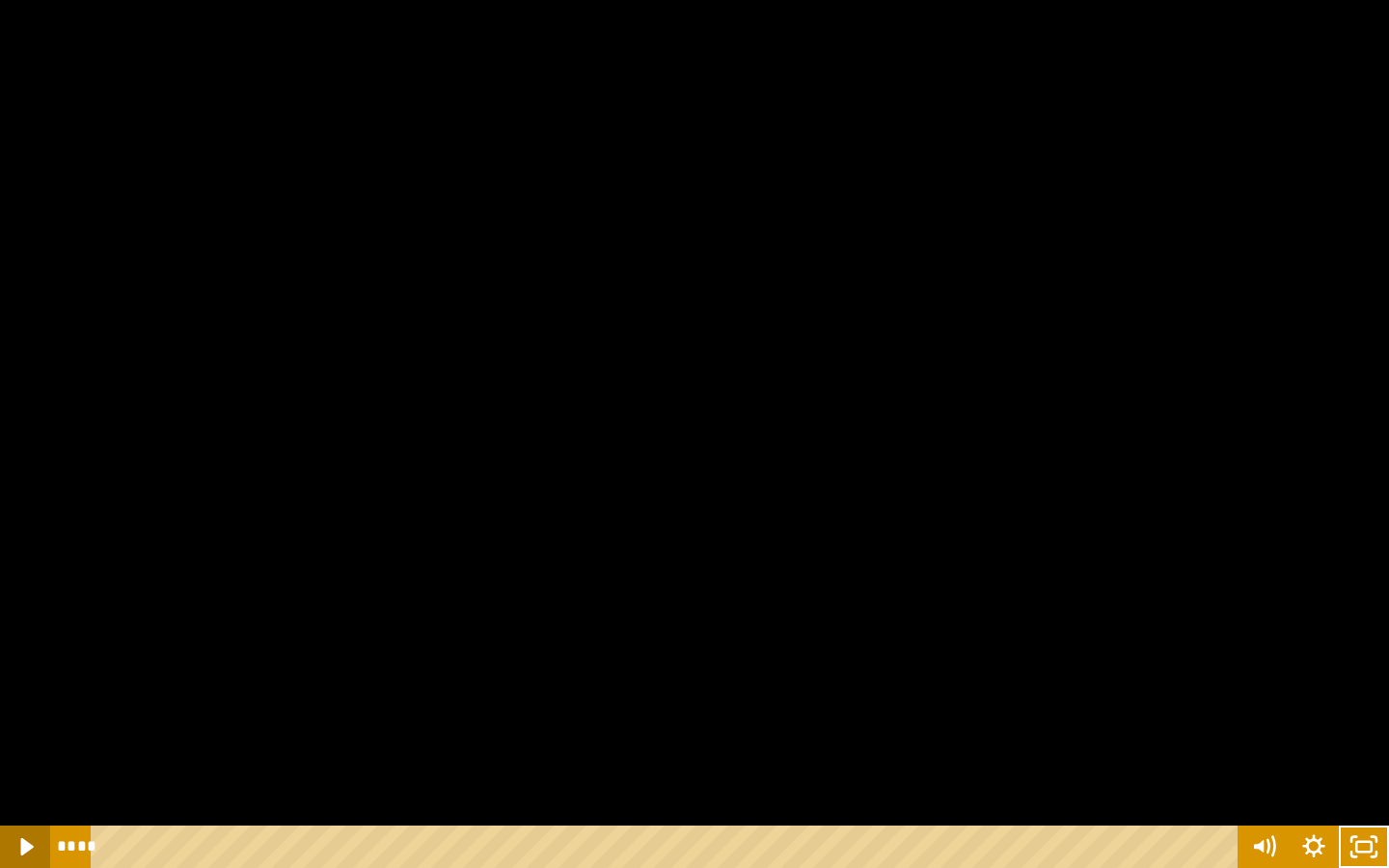 click 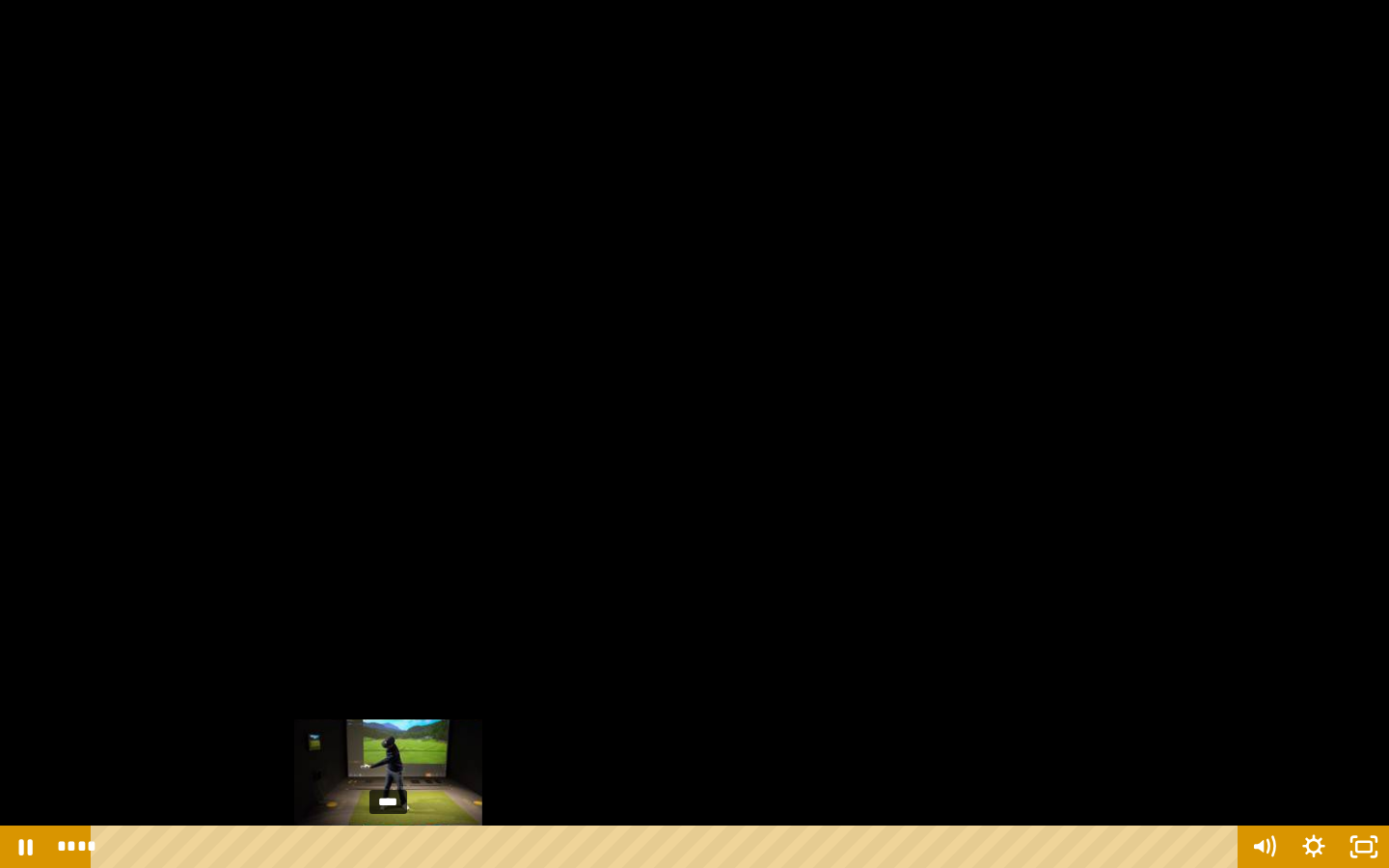 click on "****" at bounding box center (667, 847) 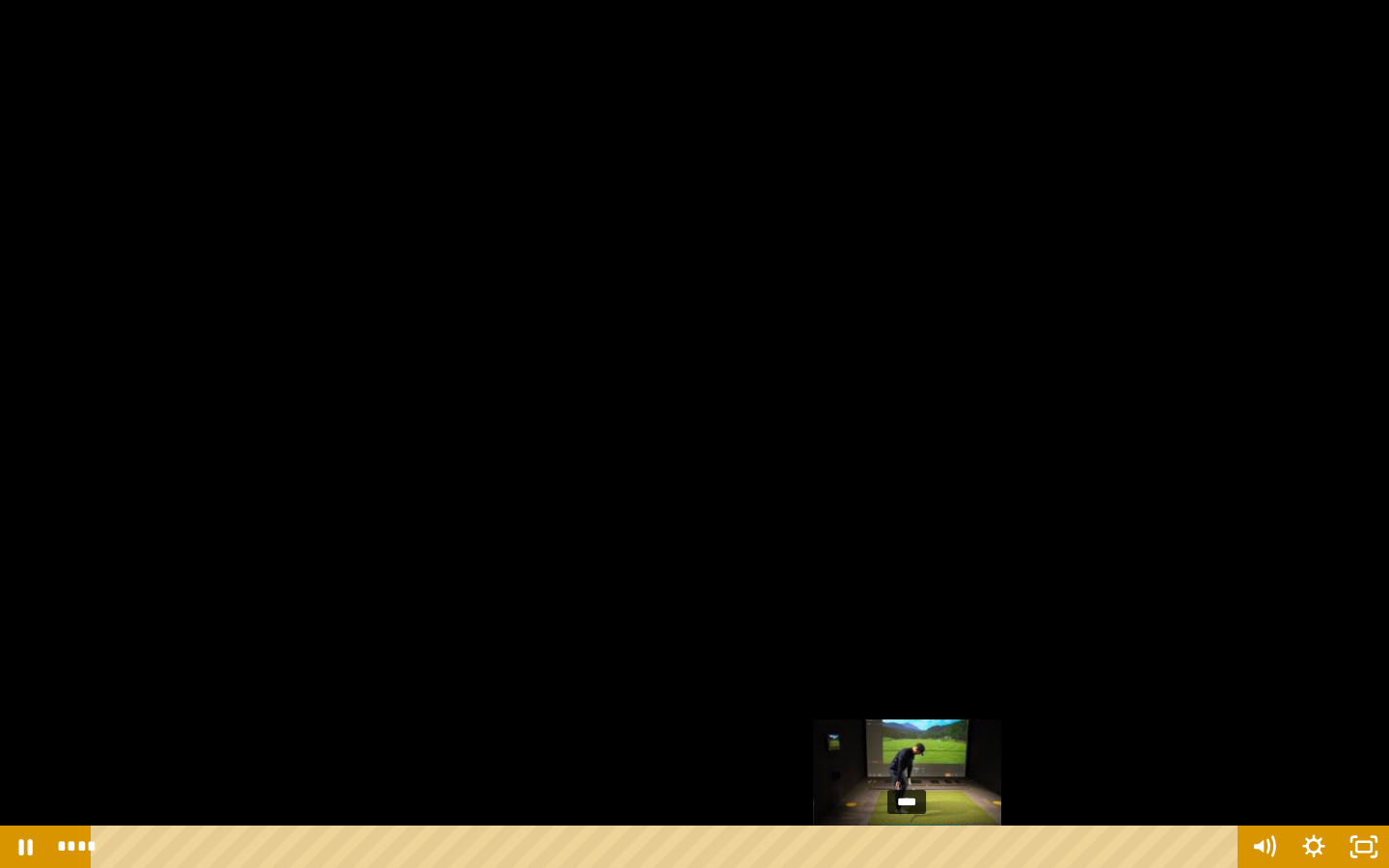 click on "****" at bounding box center [667, 847] 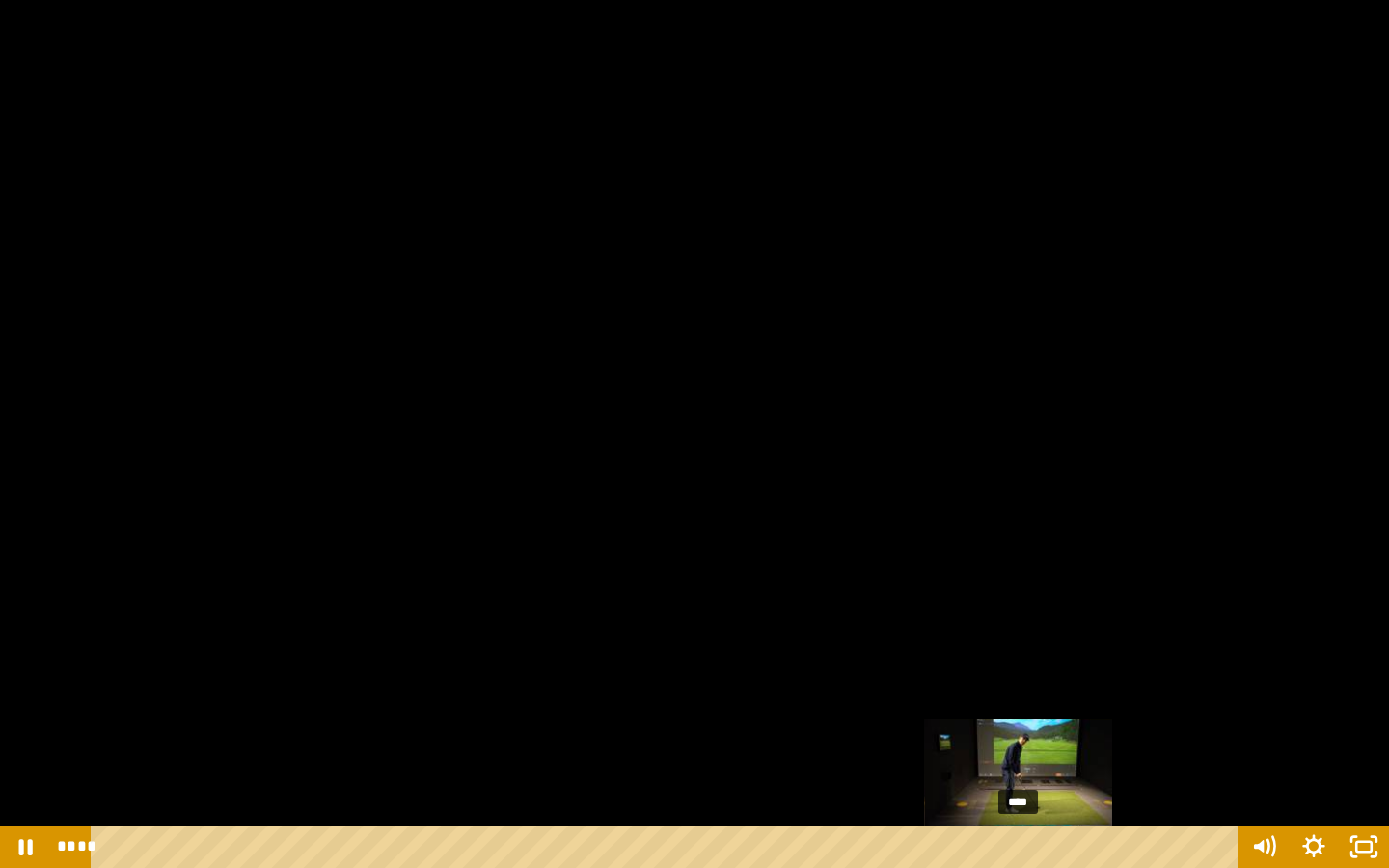click on "****" at bounding box center [667, 847] 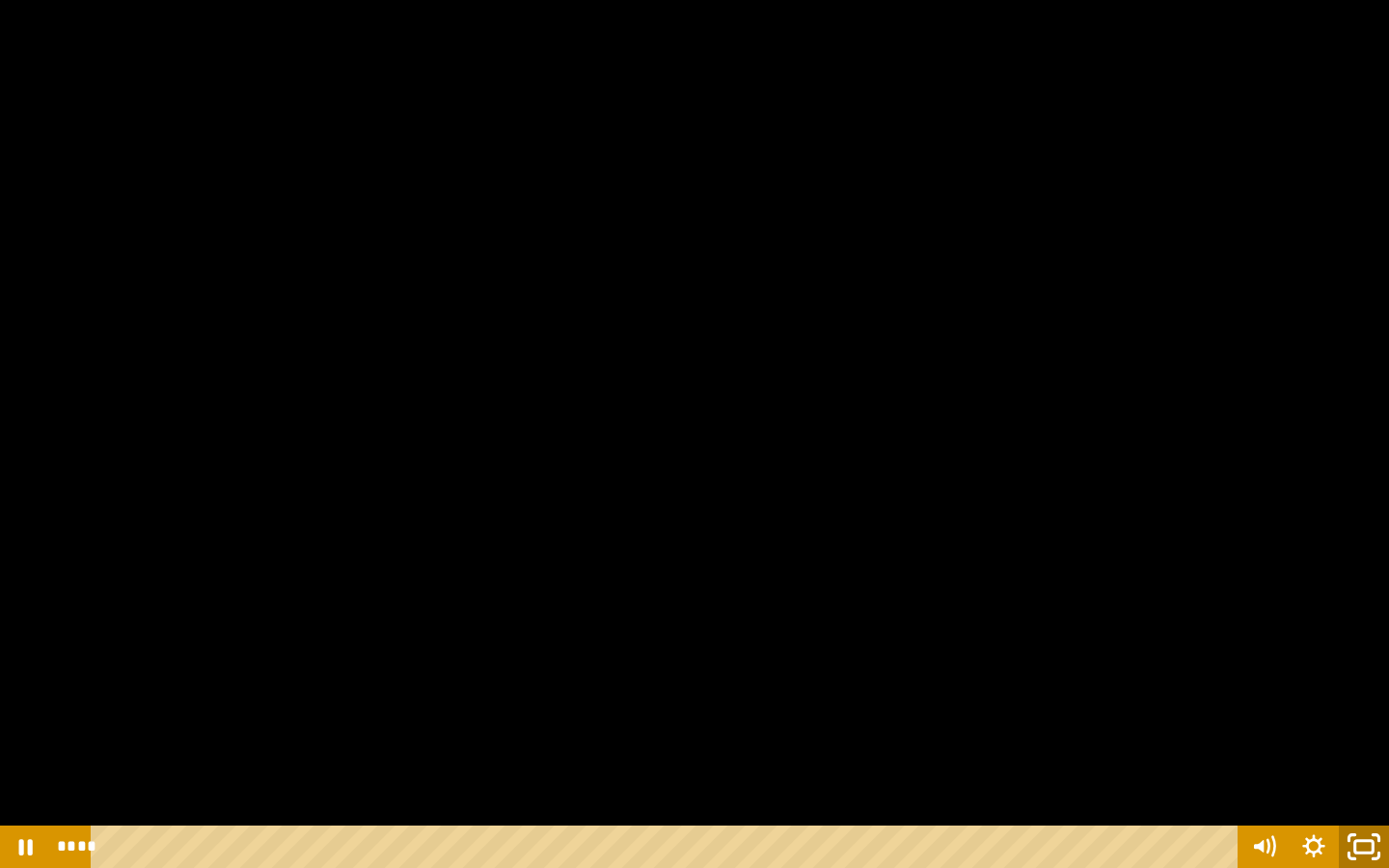 click 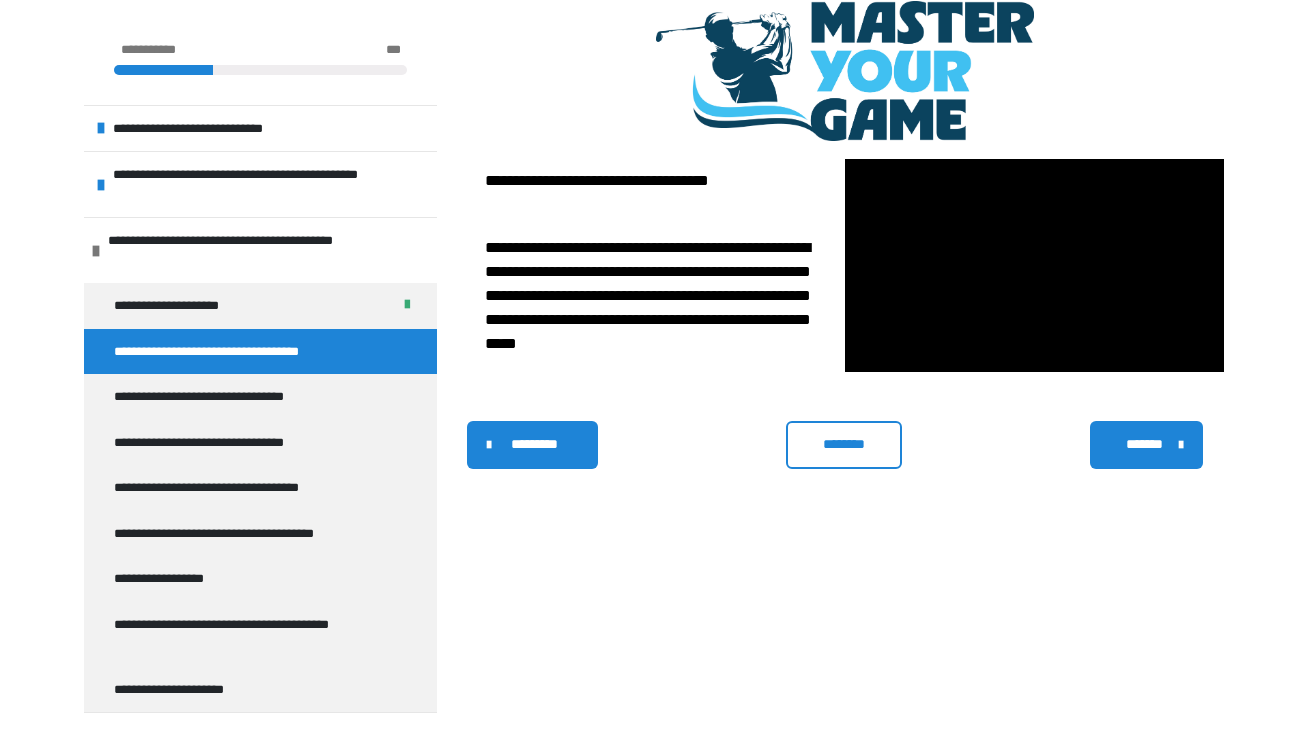 click on "********" at bounding box center (844, 444) 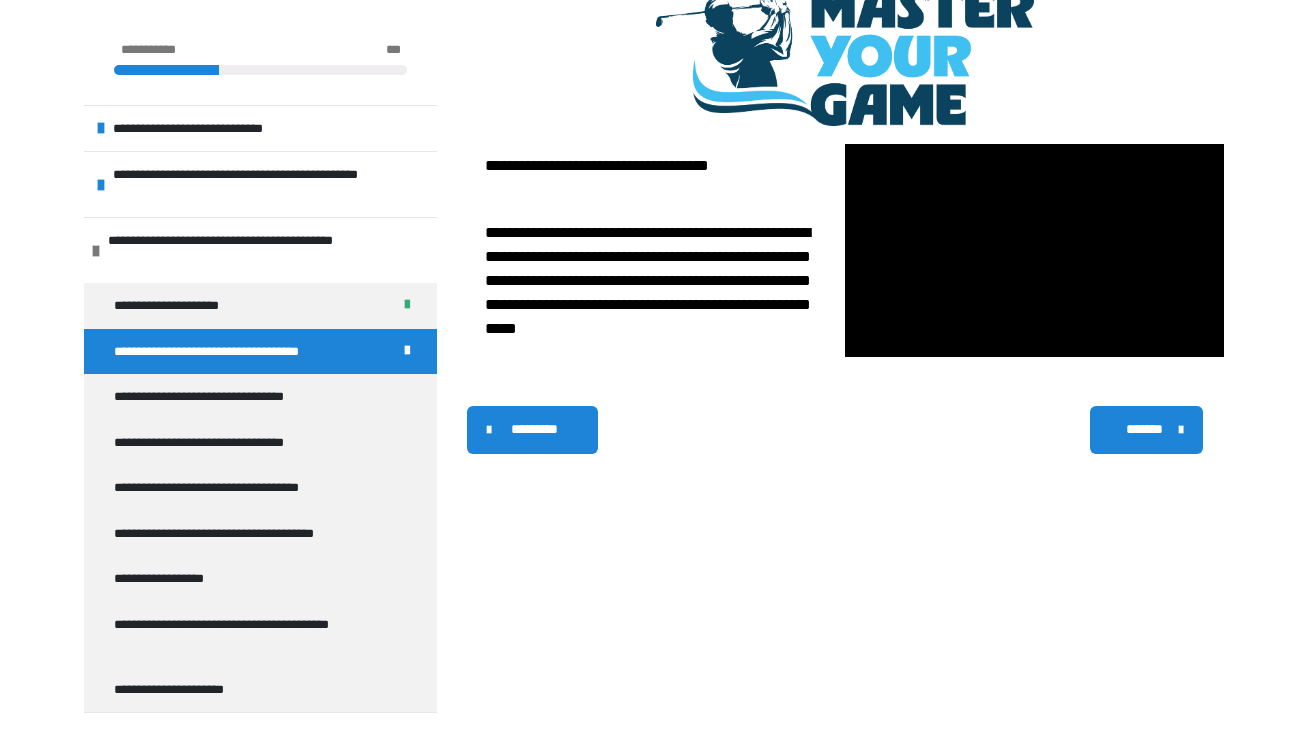 scroll, scrollTop: 405, scrollLeft: 0, axis: vertical 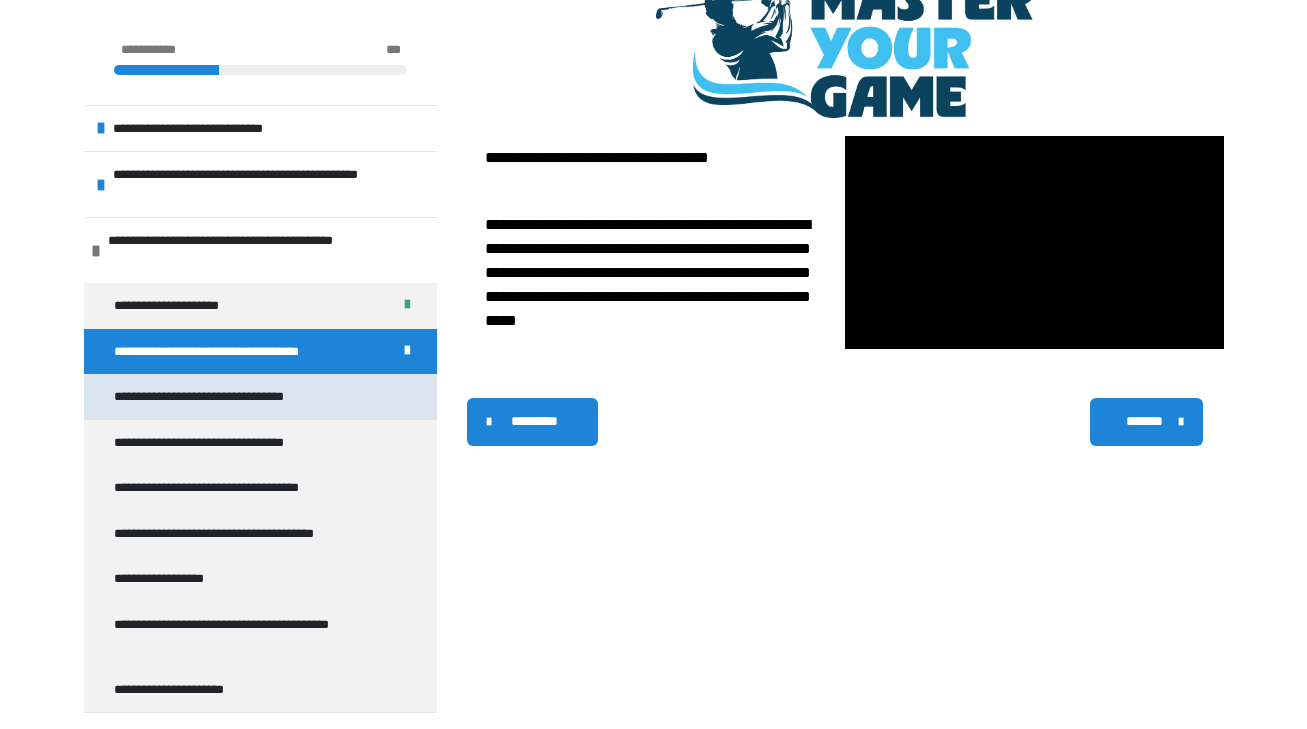 click on "**********" at bounding box center [228, 397] 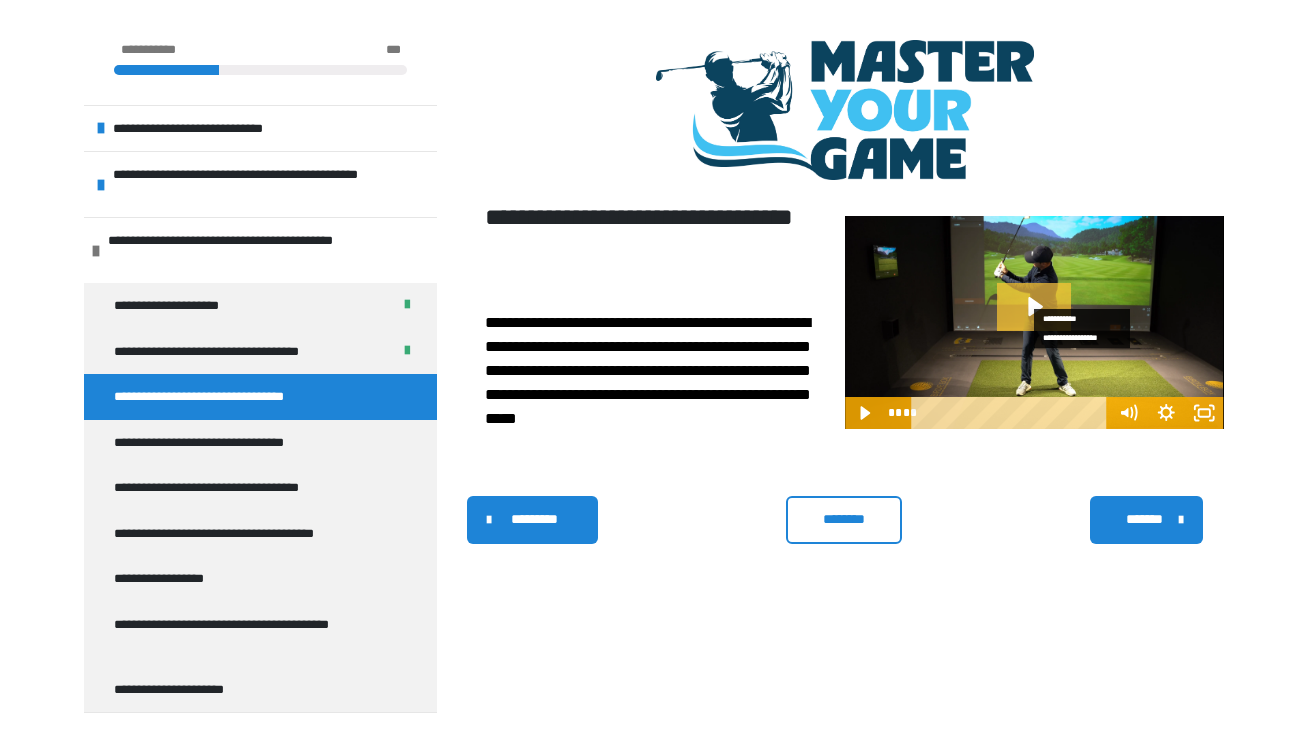 click 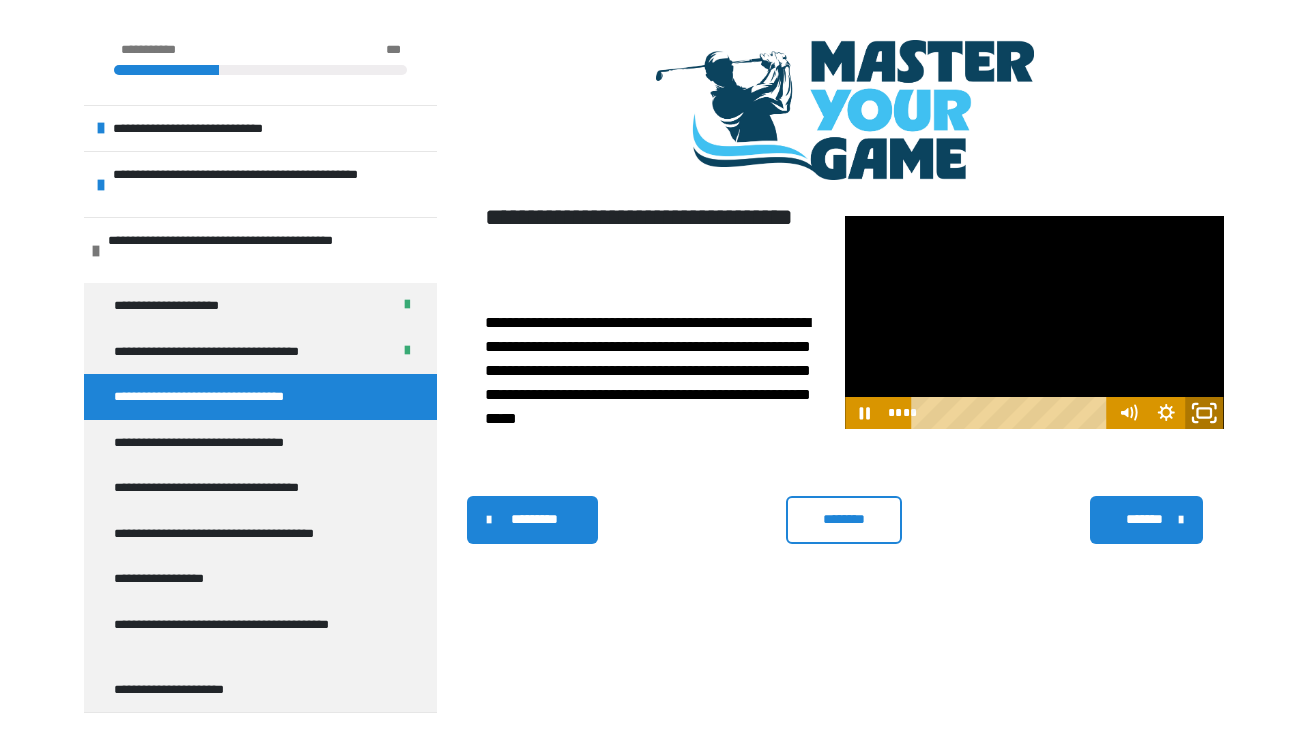 click 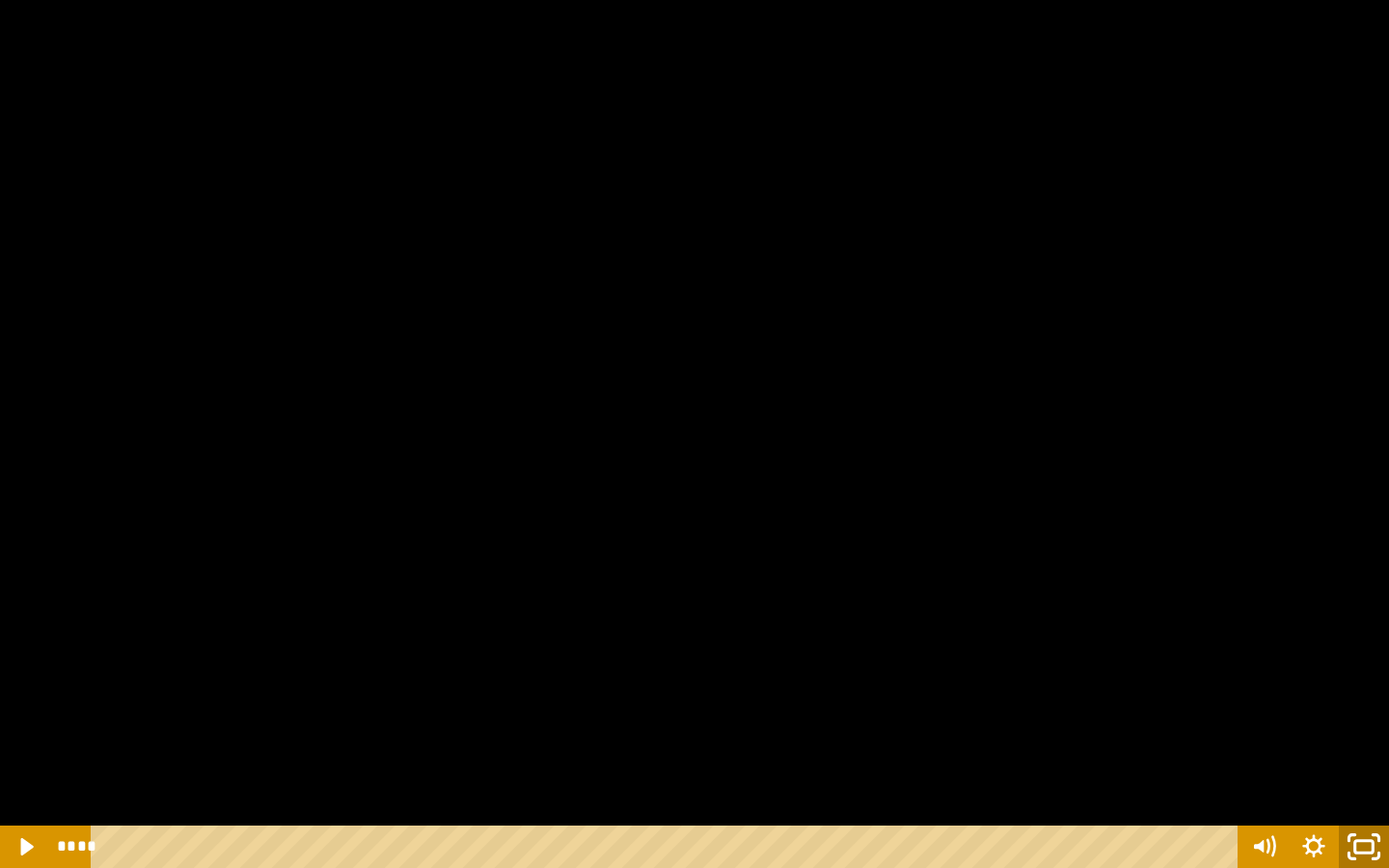 click 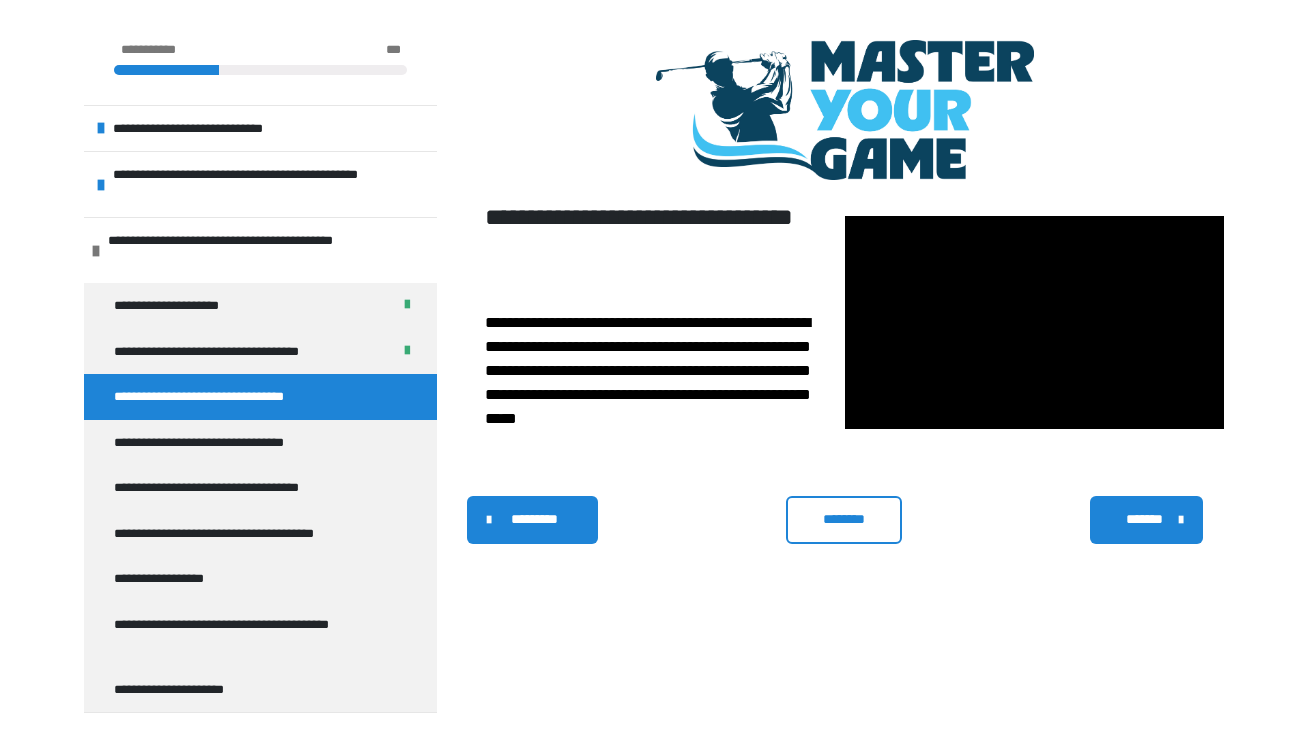 click on "********" at bounding box center (844, 519) 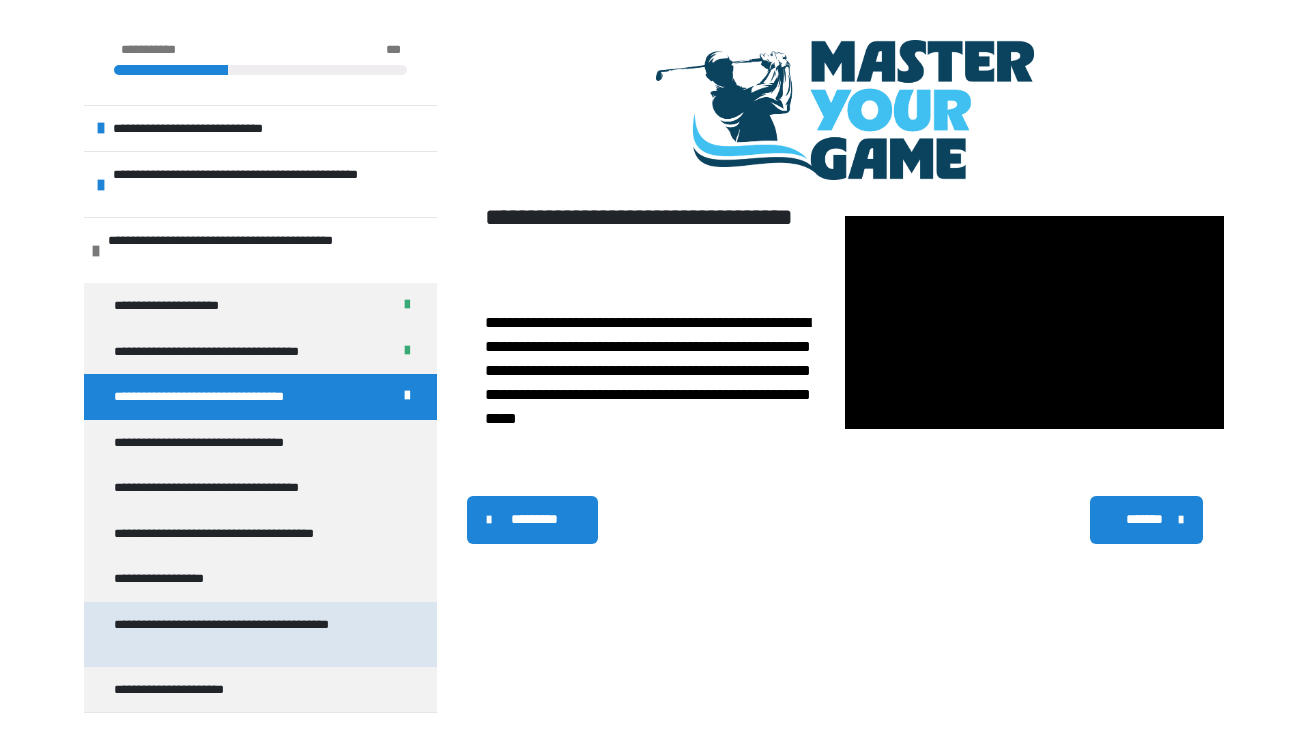 scroll, scrollTop: 25, scrollLeft: 0, axis: vertical 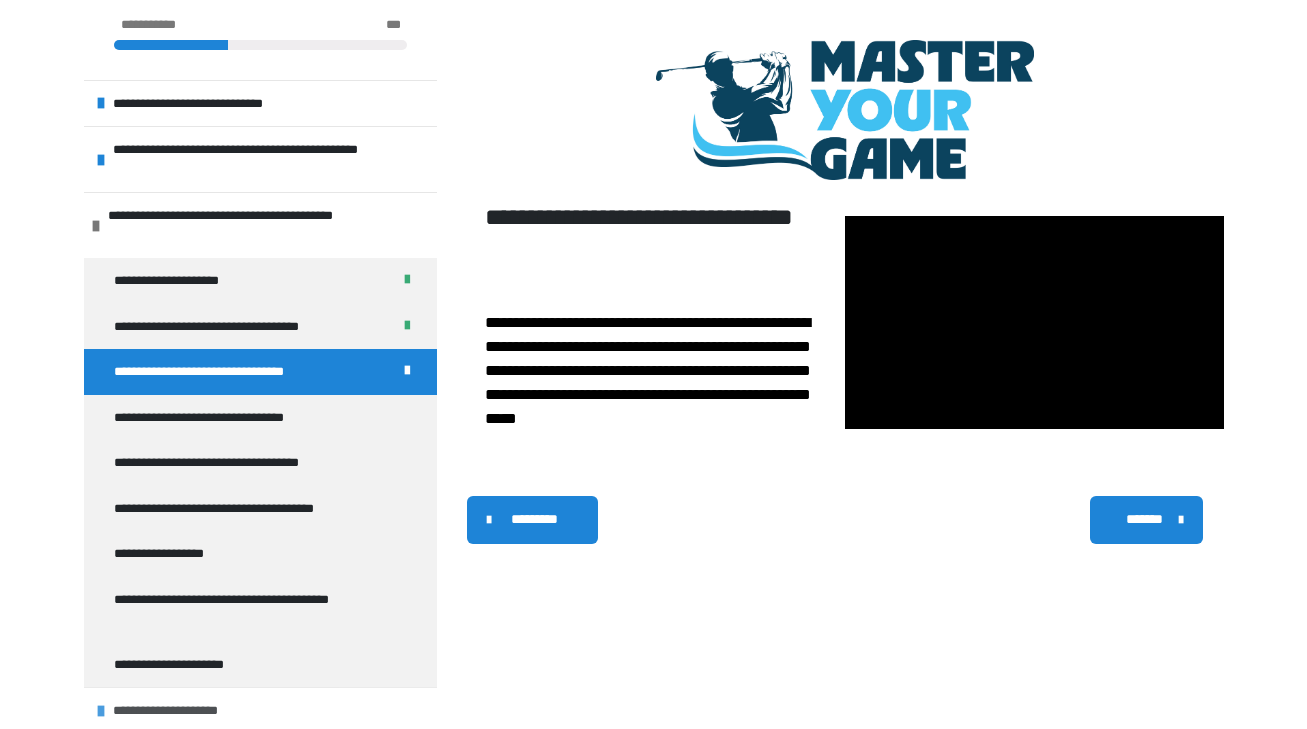 click on "**********" at bounding box center (194, 711) 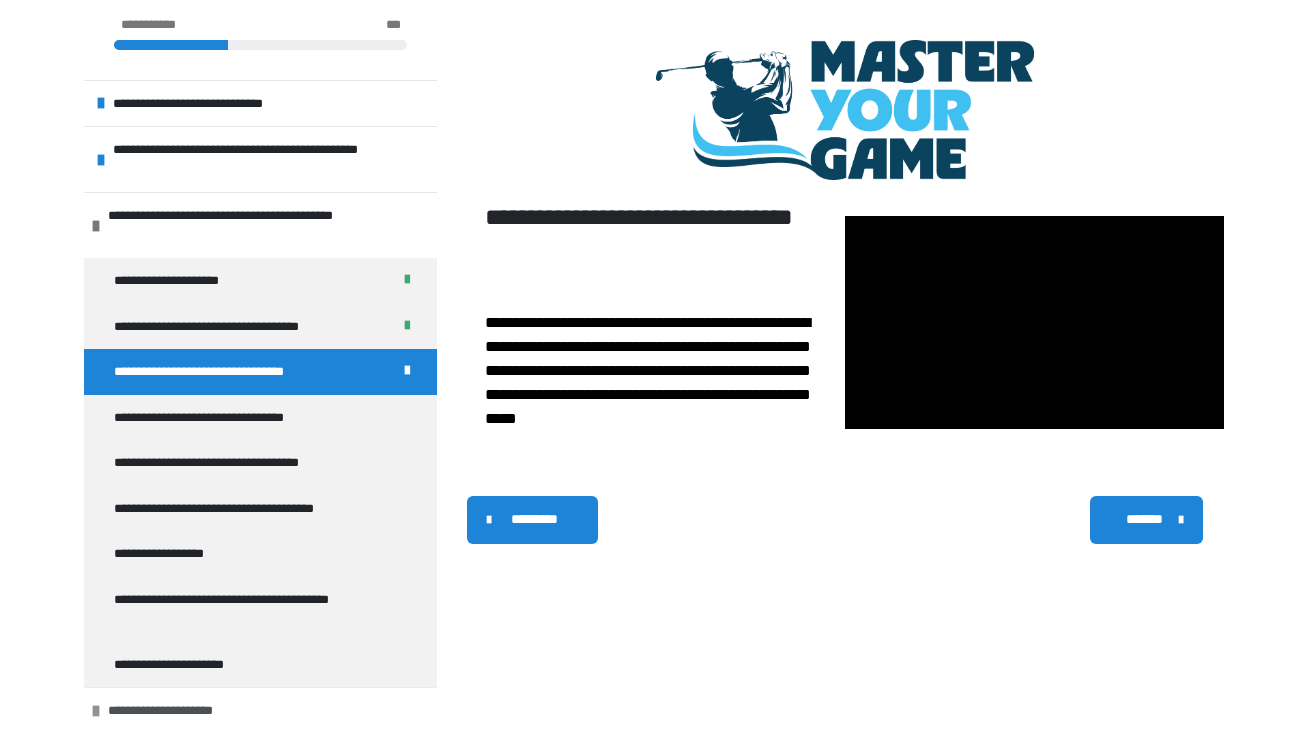 click on "**********" at bounding box center (189, 711) 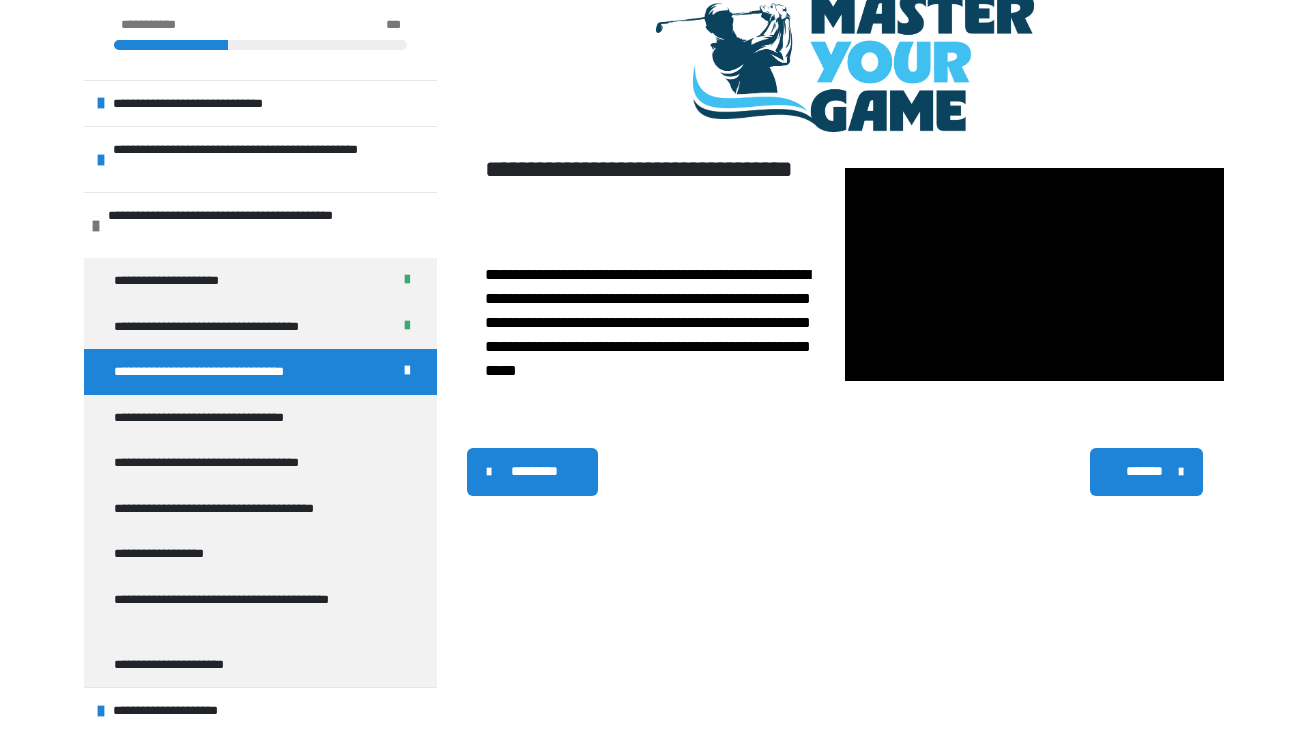scroll, scrollTop: 352, scrollLeft: 0, axis: vertical 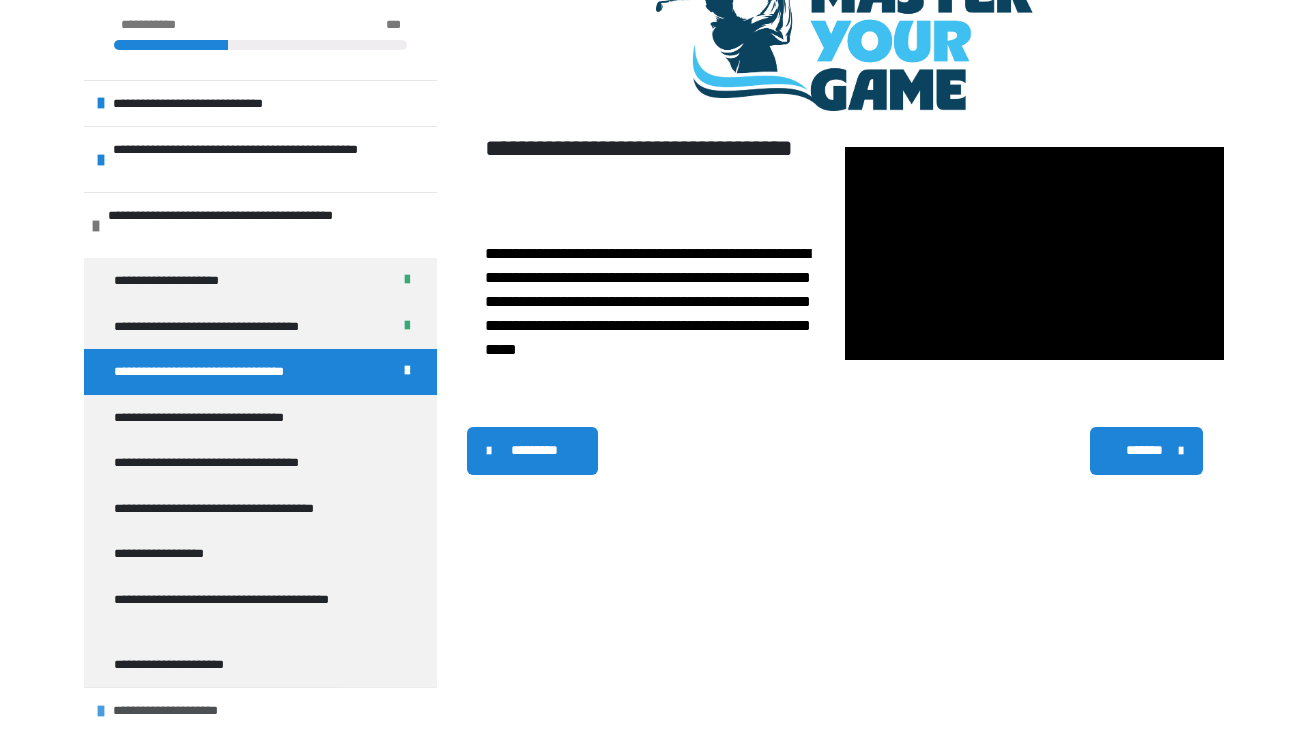 click on "**********" at bounding box center [194, 711] 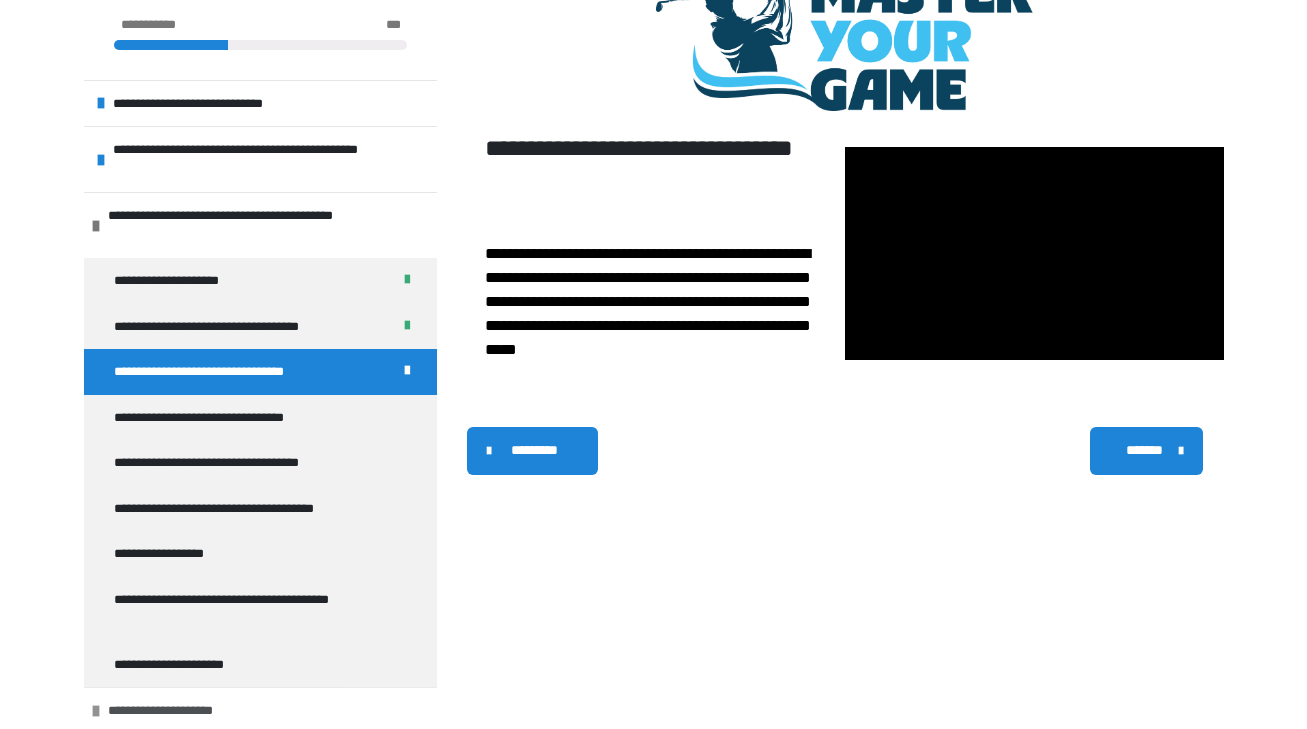 click at bounding box center (96, 711) 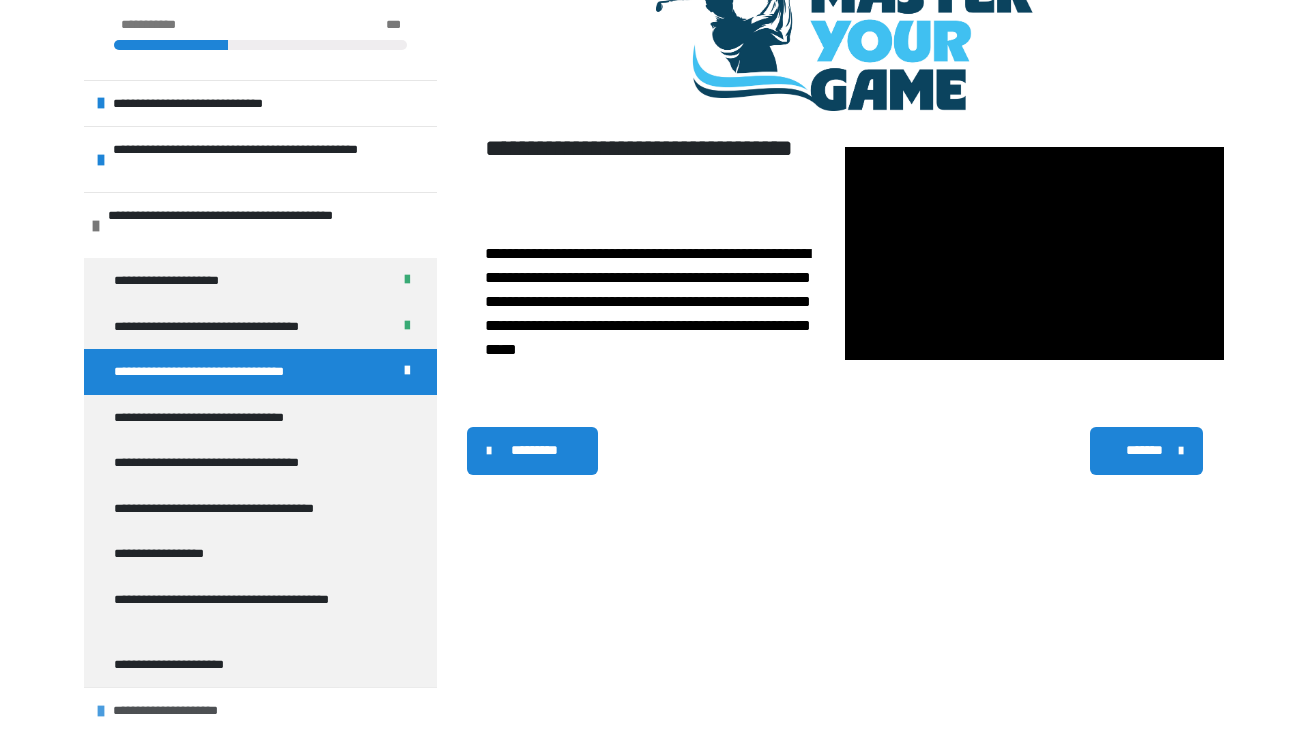 click at bounding box center (101, 711) 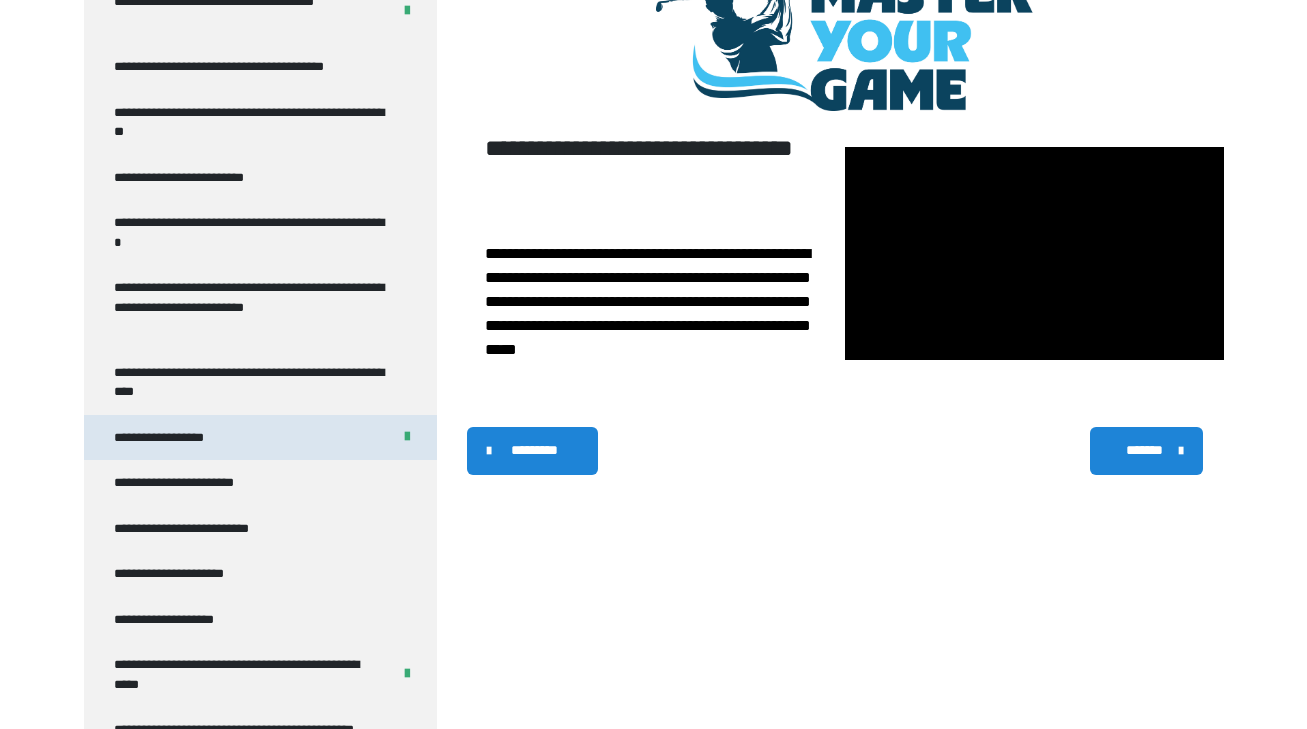 scroll, scrollTop: 861, scrollLeft: 0, axis: vertical 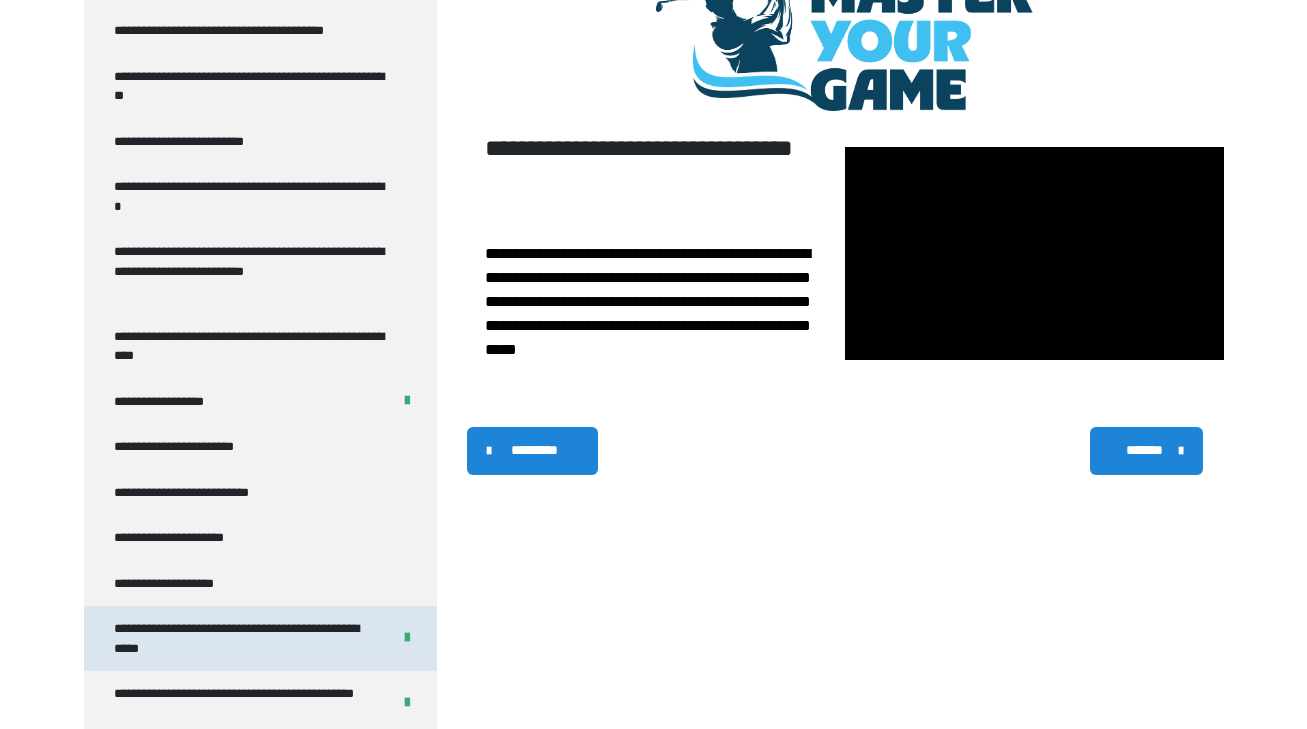 click on "**********" at bounding box center (244, 638) 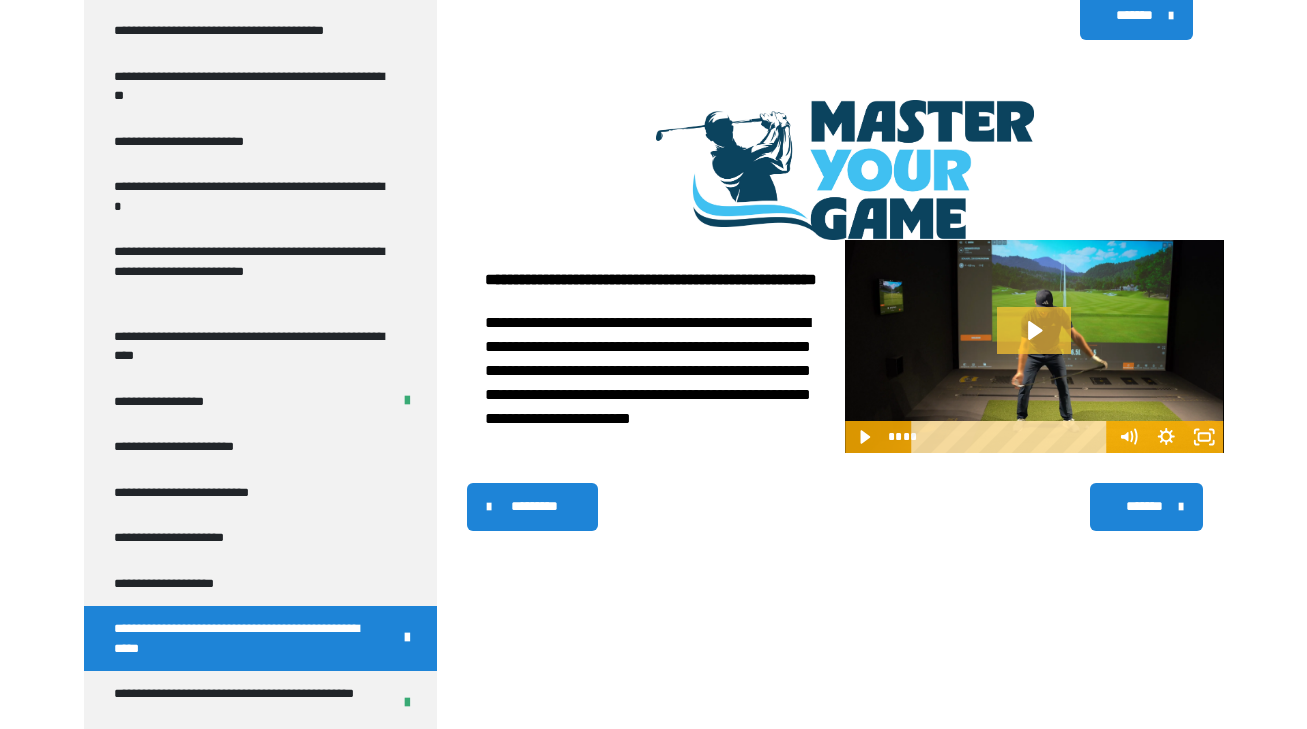 click 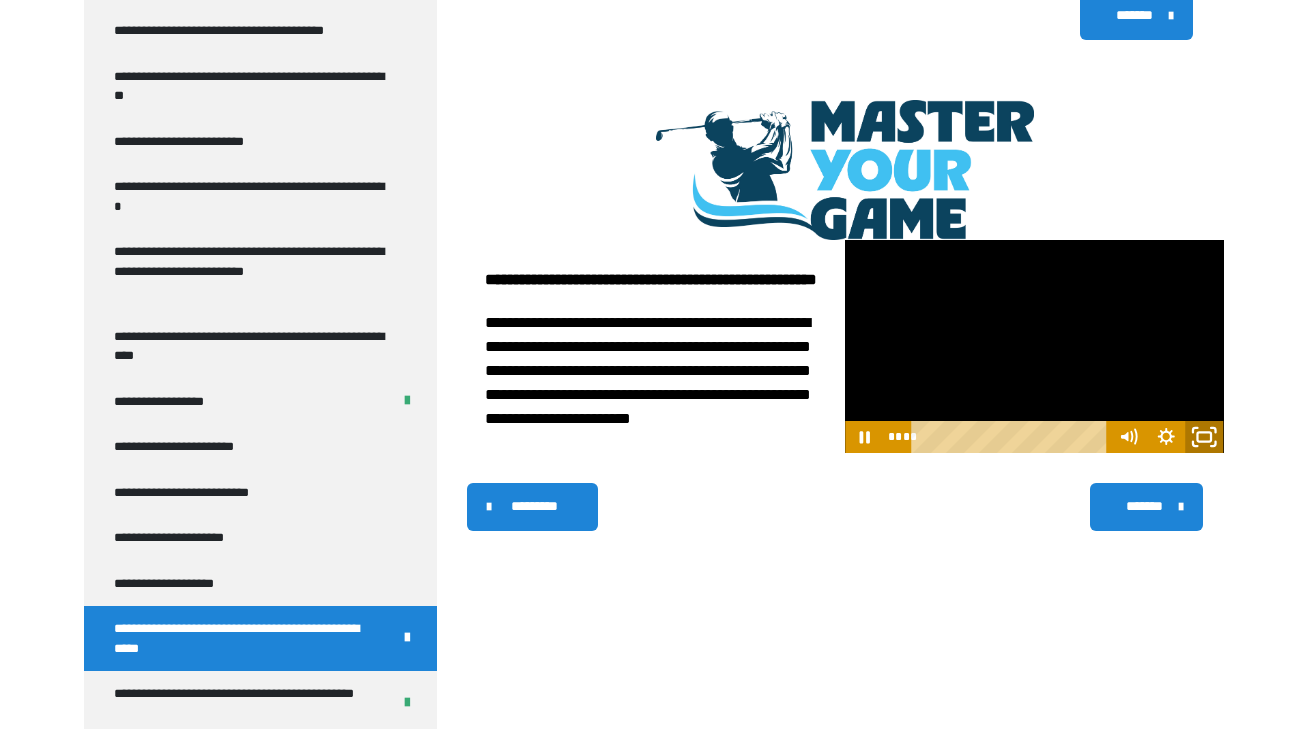 click 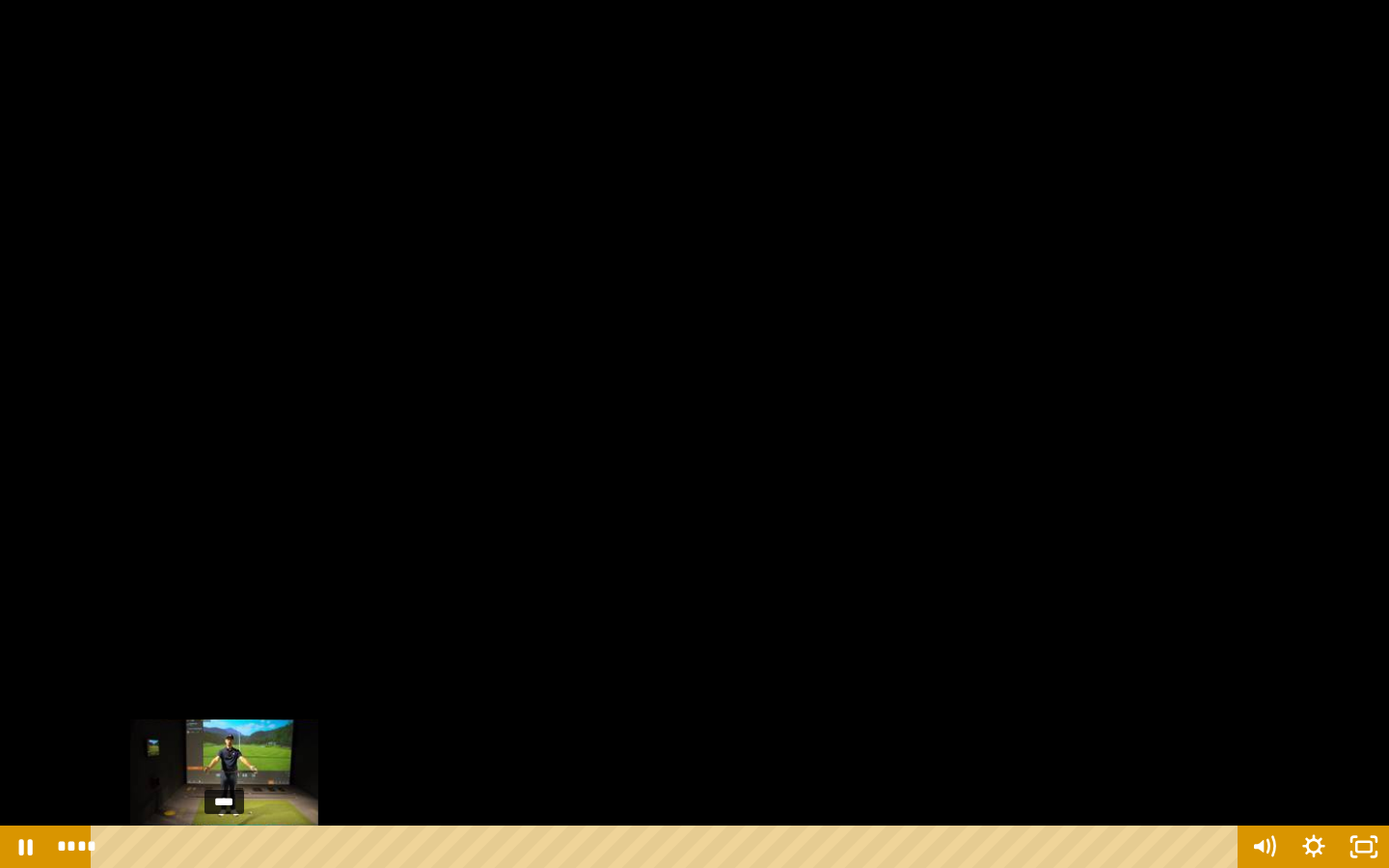 drag, startPoint x: 154, startPoint y: 848, endPoint x: 227, endPoint y: 847, distance: 73.00685 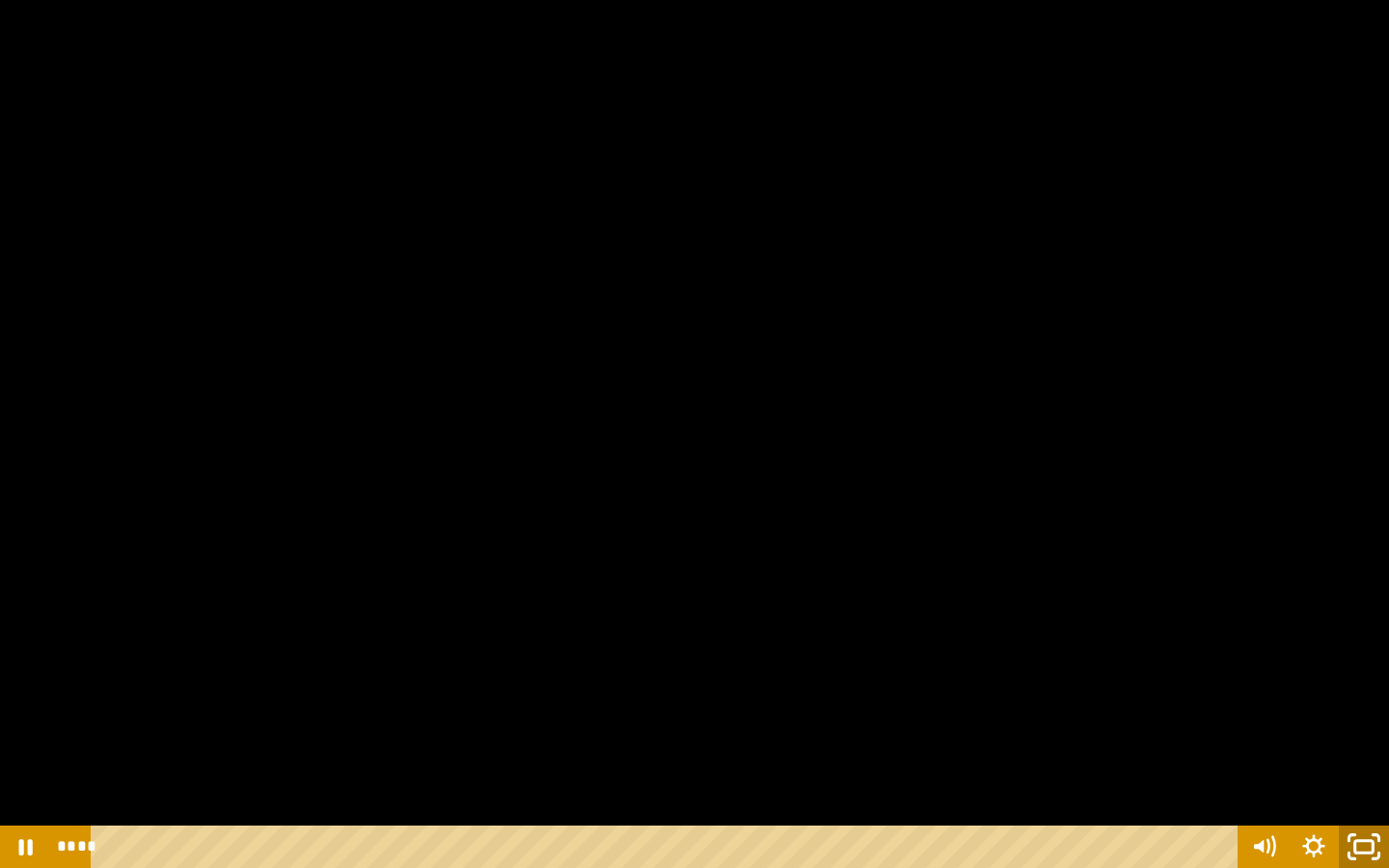 click 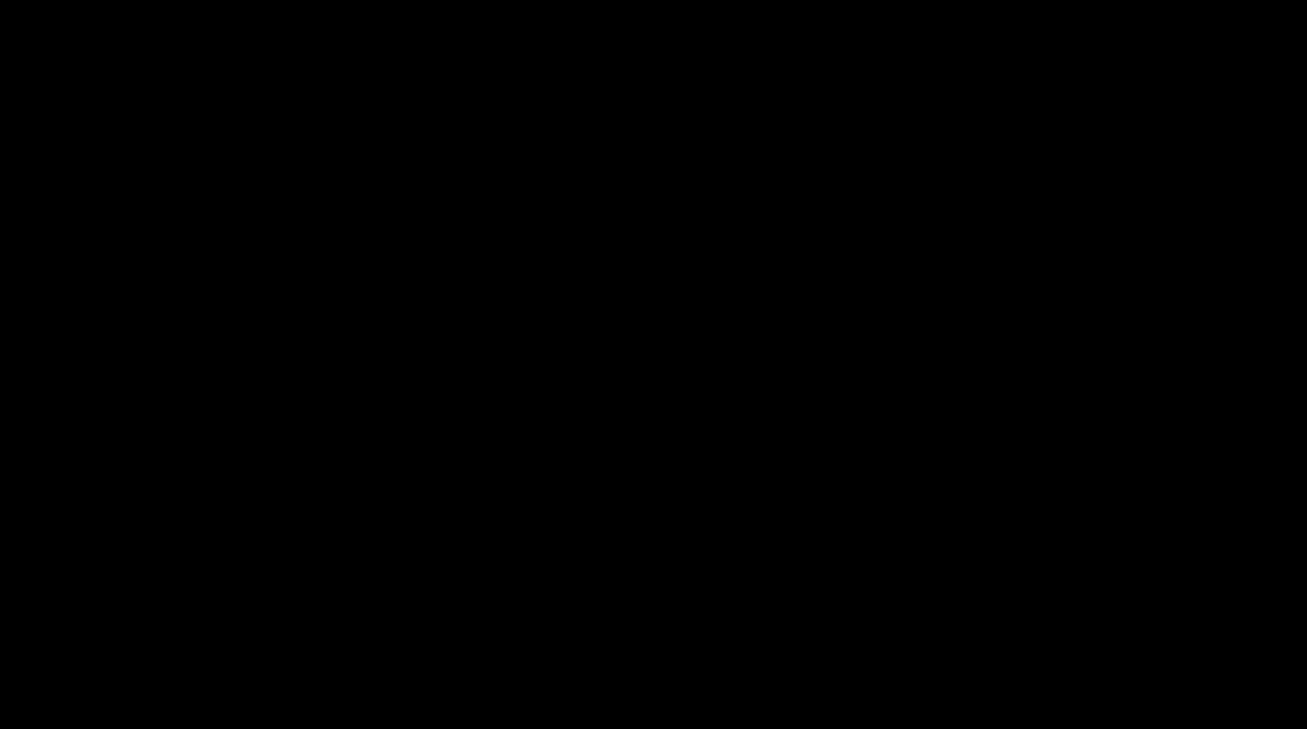 scroll, scrollTop: 1093, scrollLeft: 0, axis: vertical 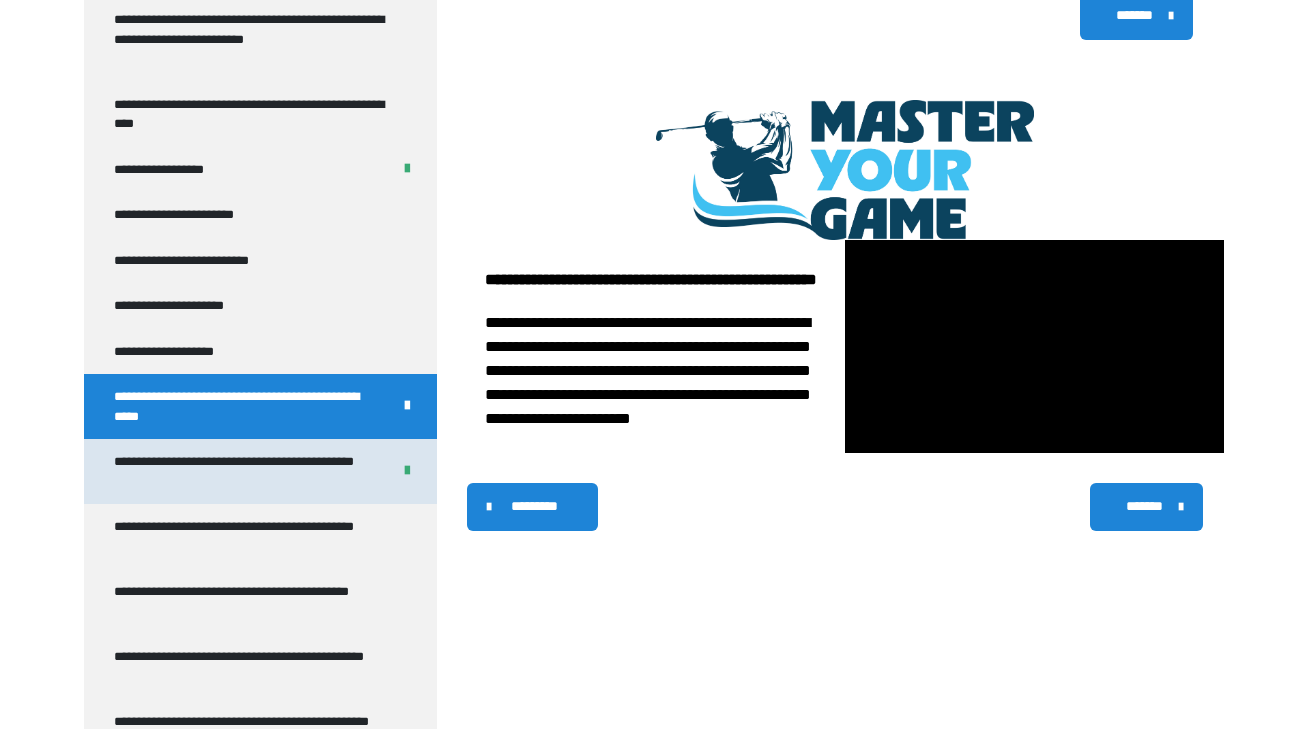 click on "**********" at bounding box center (244, 471) 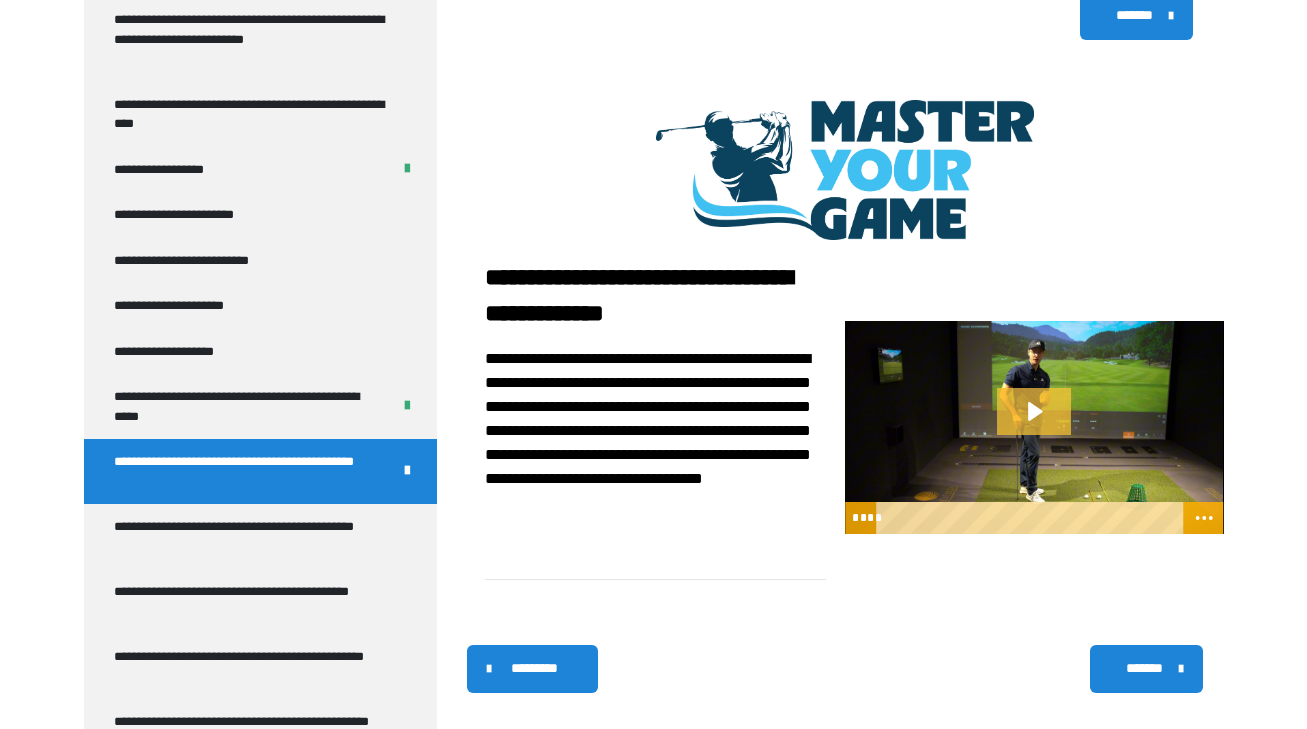 click 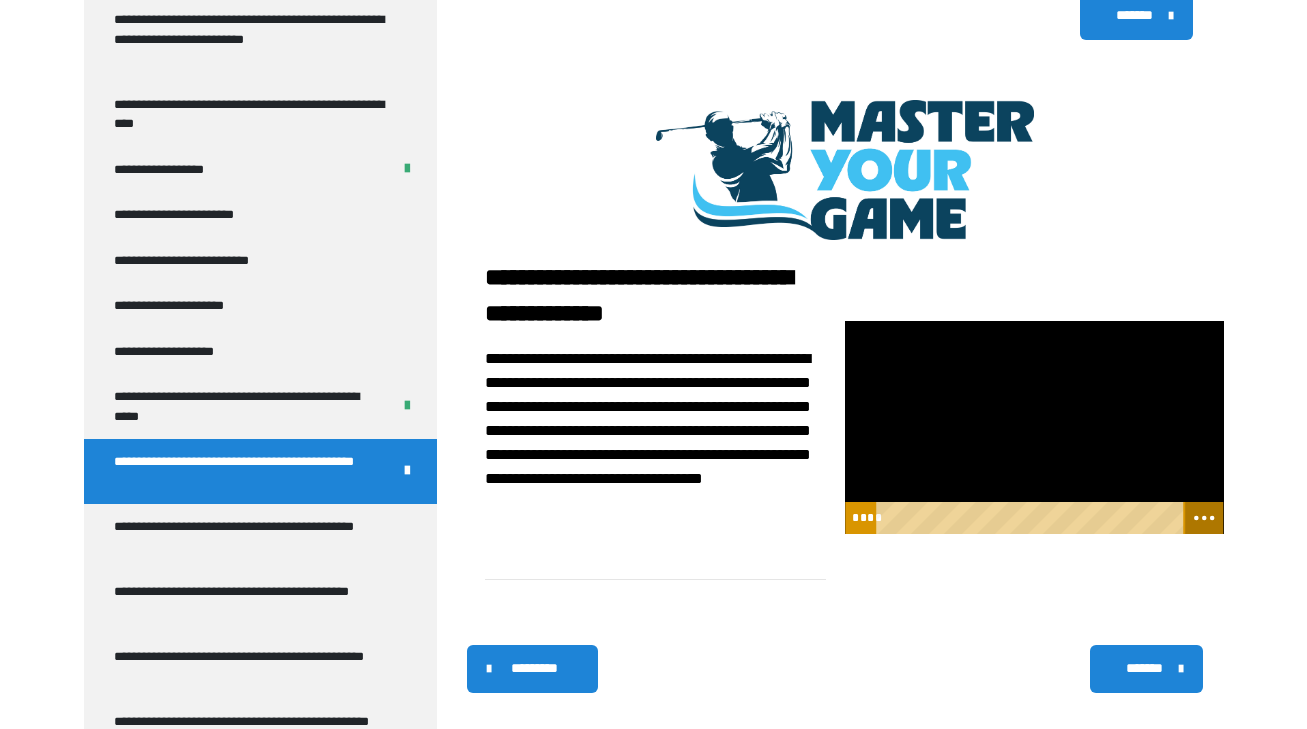 click 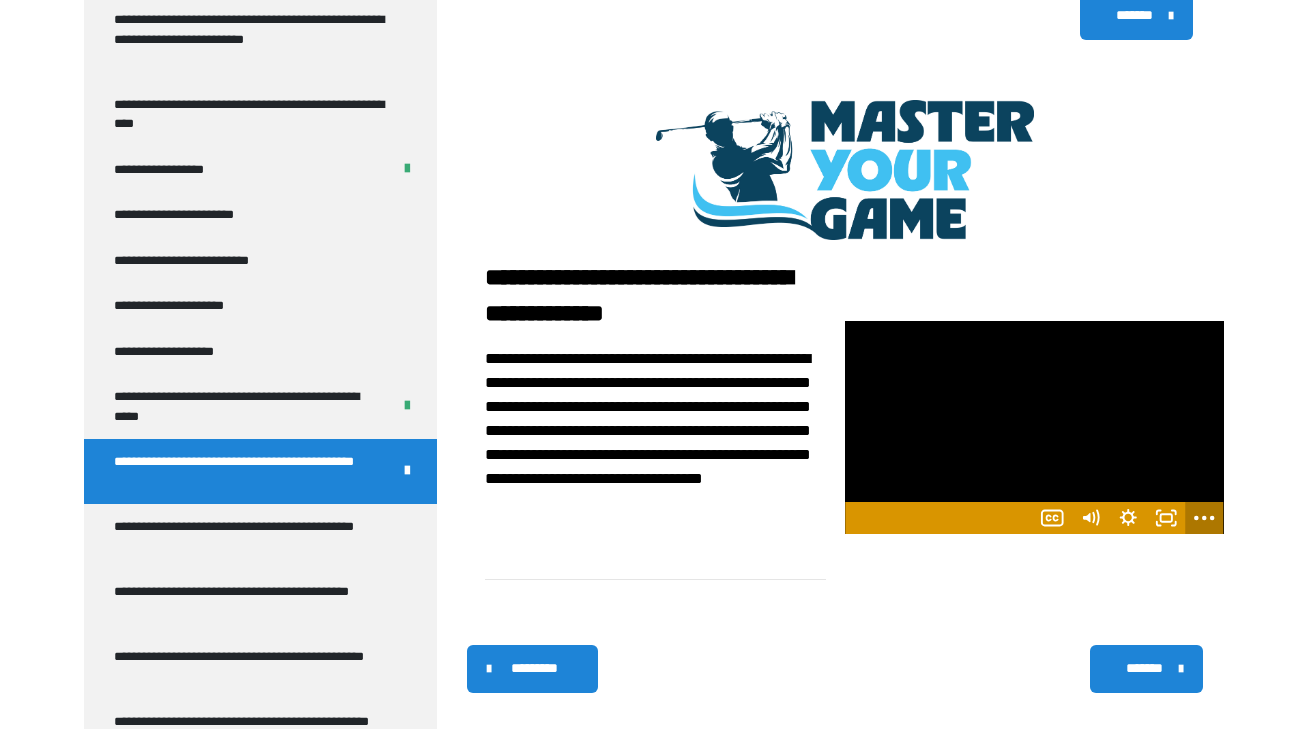 click 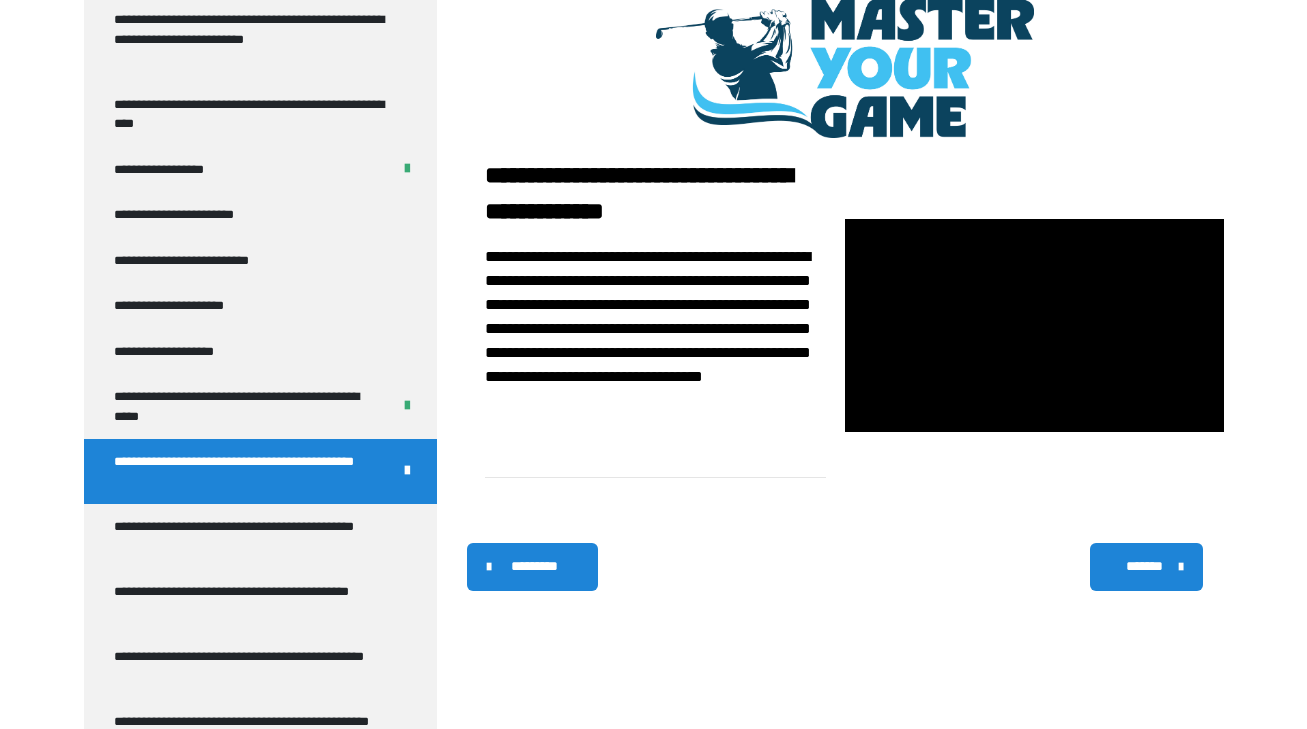 scroll, scrollTop: 396, scrollLeft: 0, axis: vertical 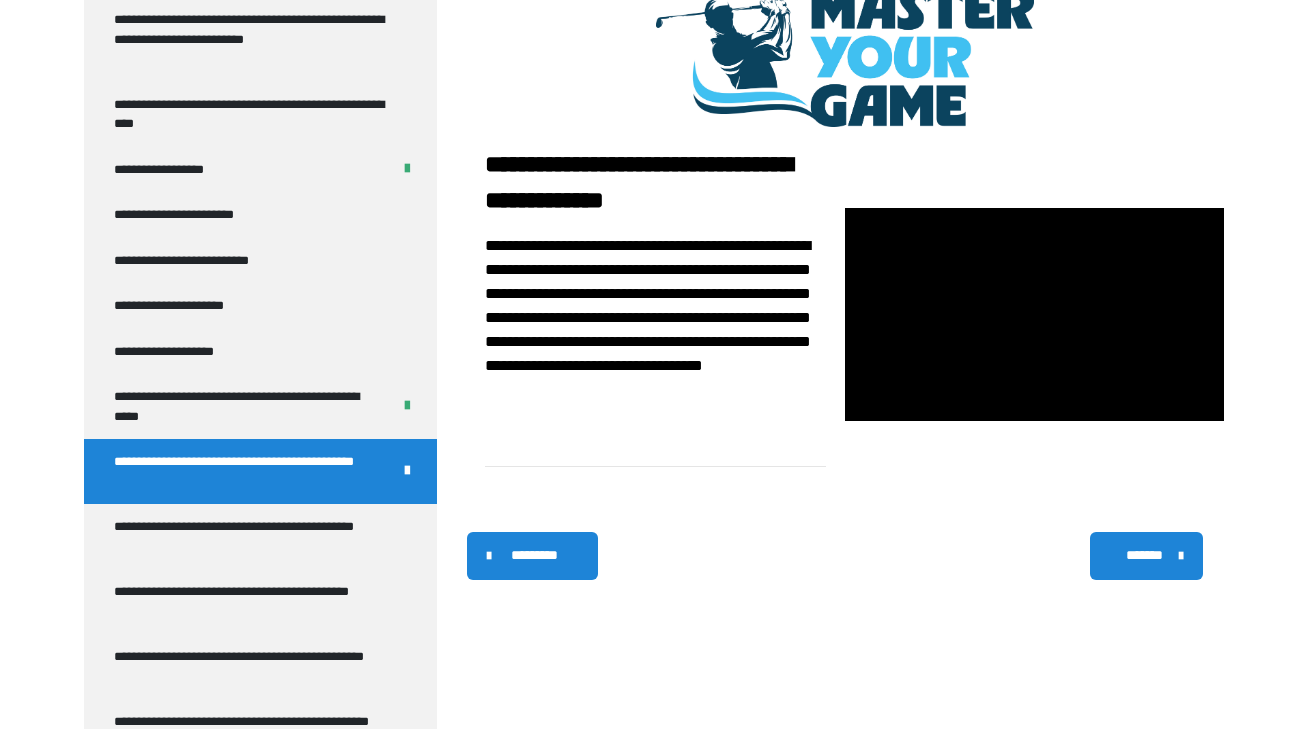 click on "********* ******** *******" at bounding box center (845, 556) 